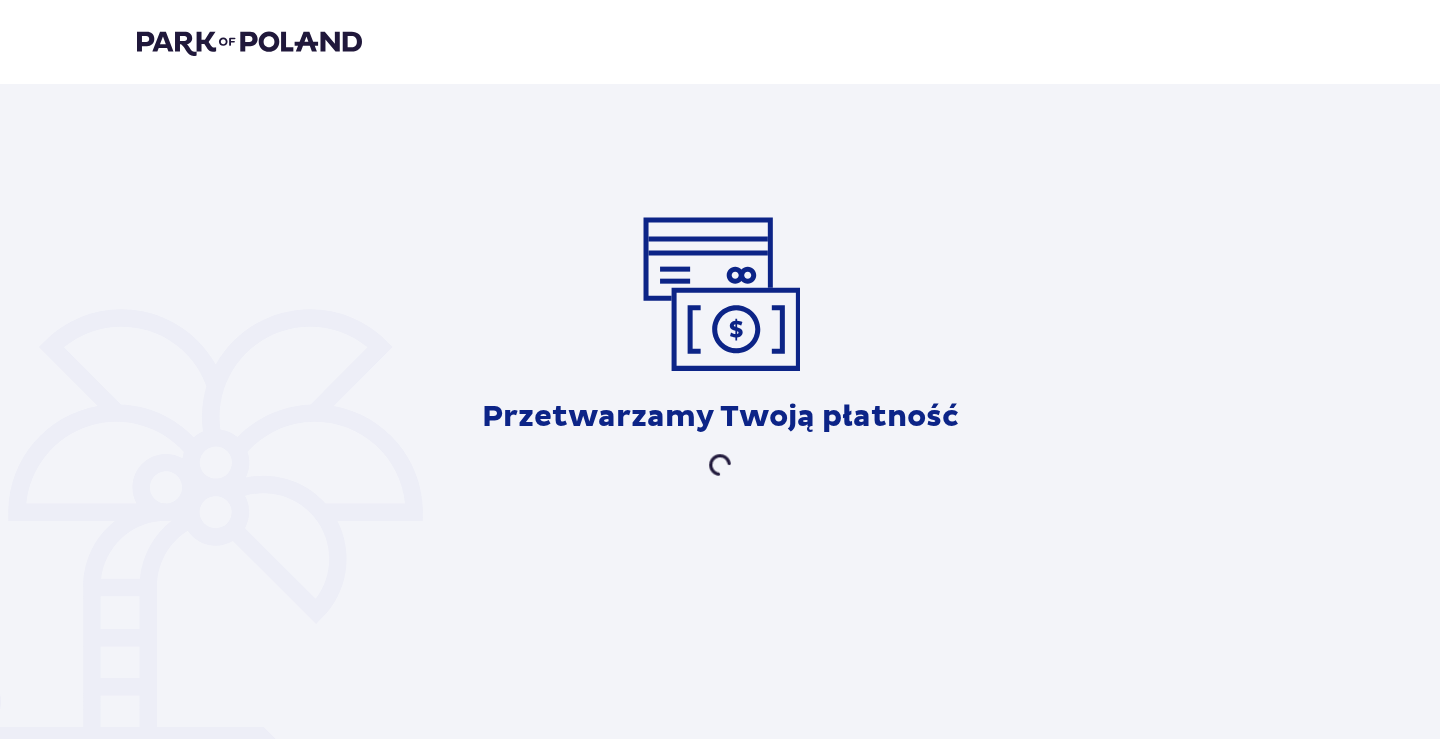 scroll, scrollTop: 0, scrollLeft: 0, axis: both 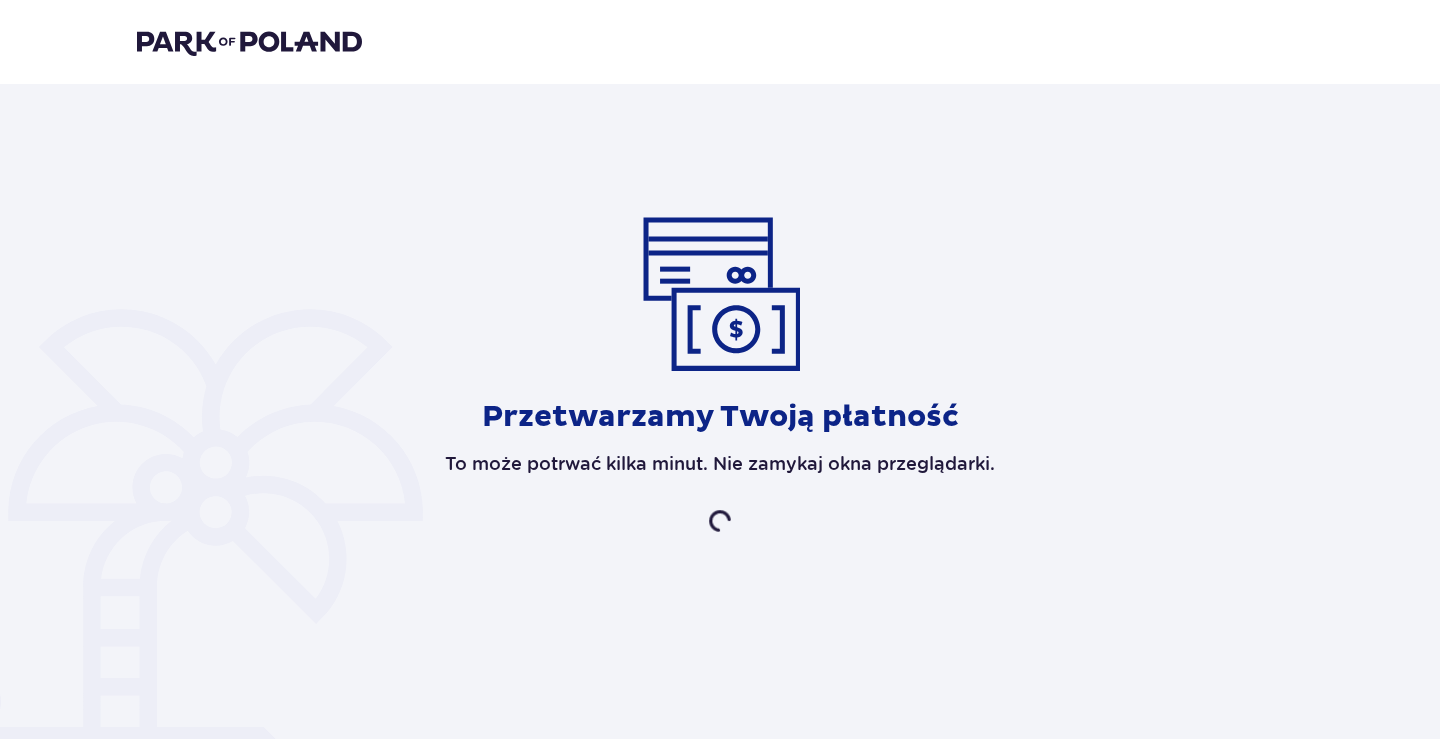 click at bounding box center [720, 294] 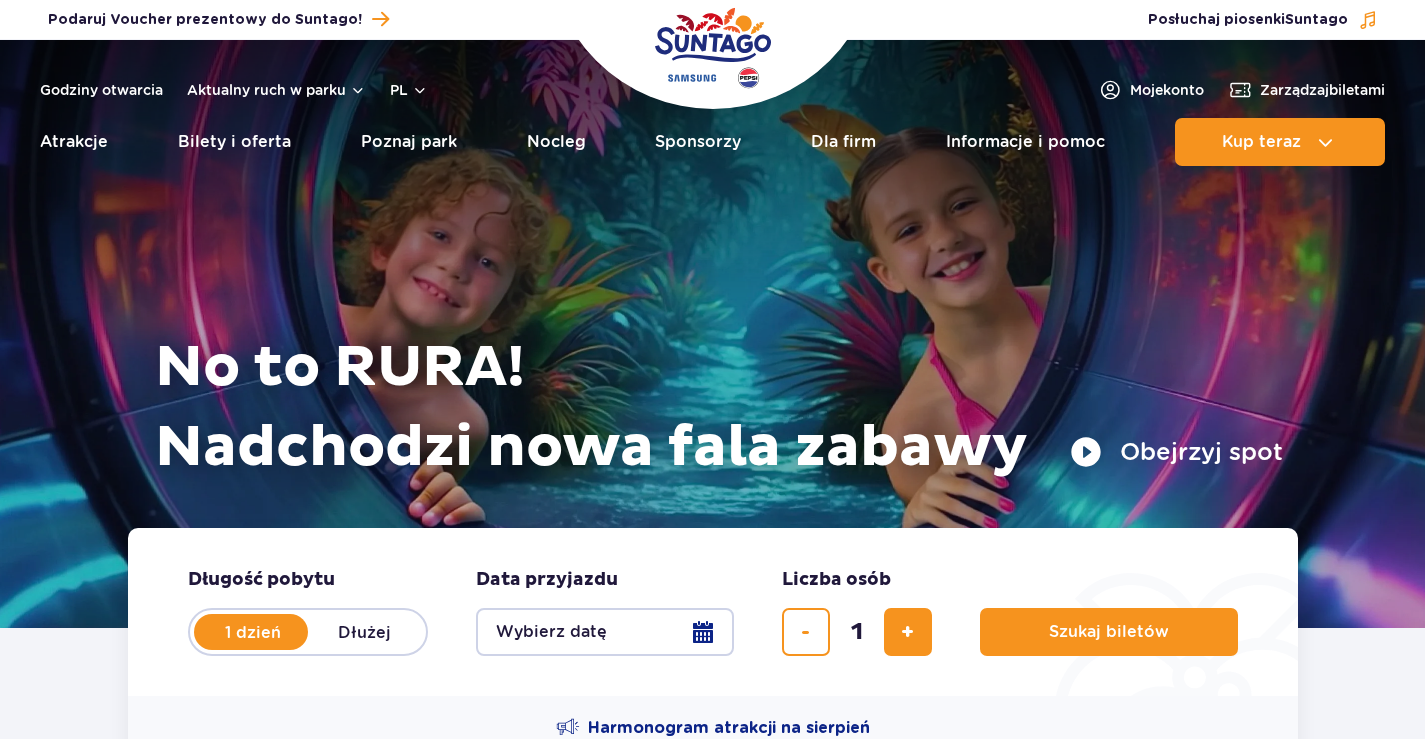 scroll, scrollTop: 0, scrollLeft: 0, axis: both 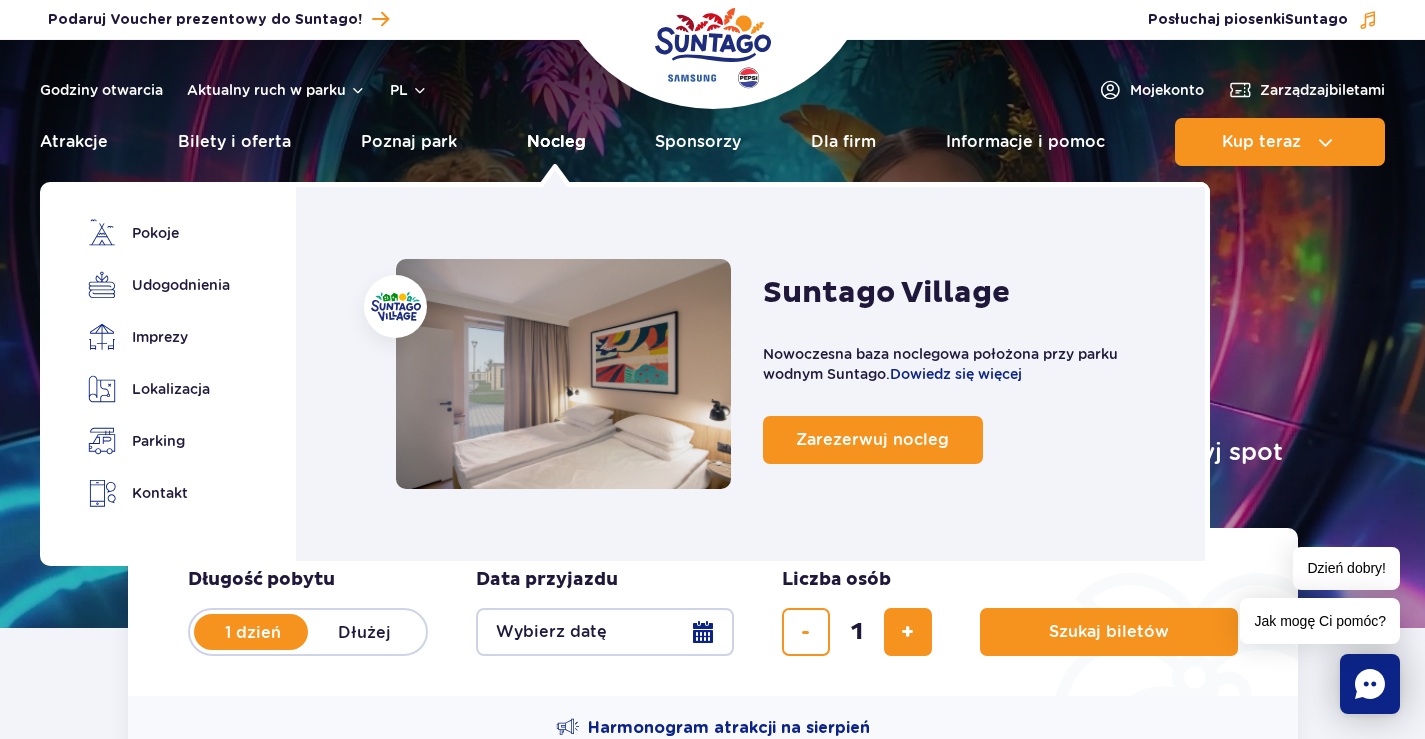 click on "Nocleg" at bounding box center (556, 142) 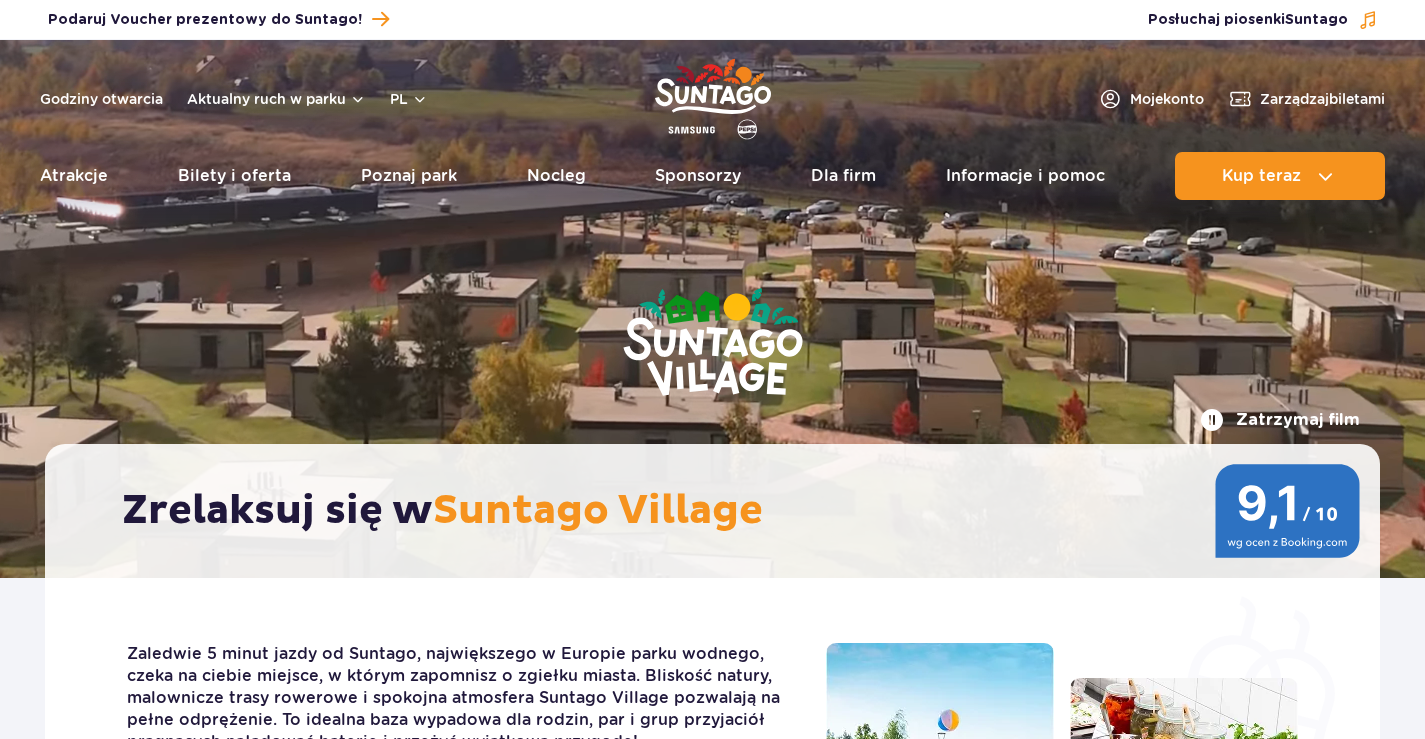 scroll, scrollTop: 0, scrollLeft: 0, axis: both 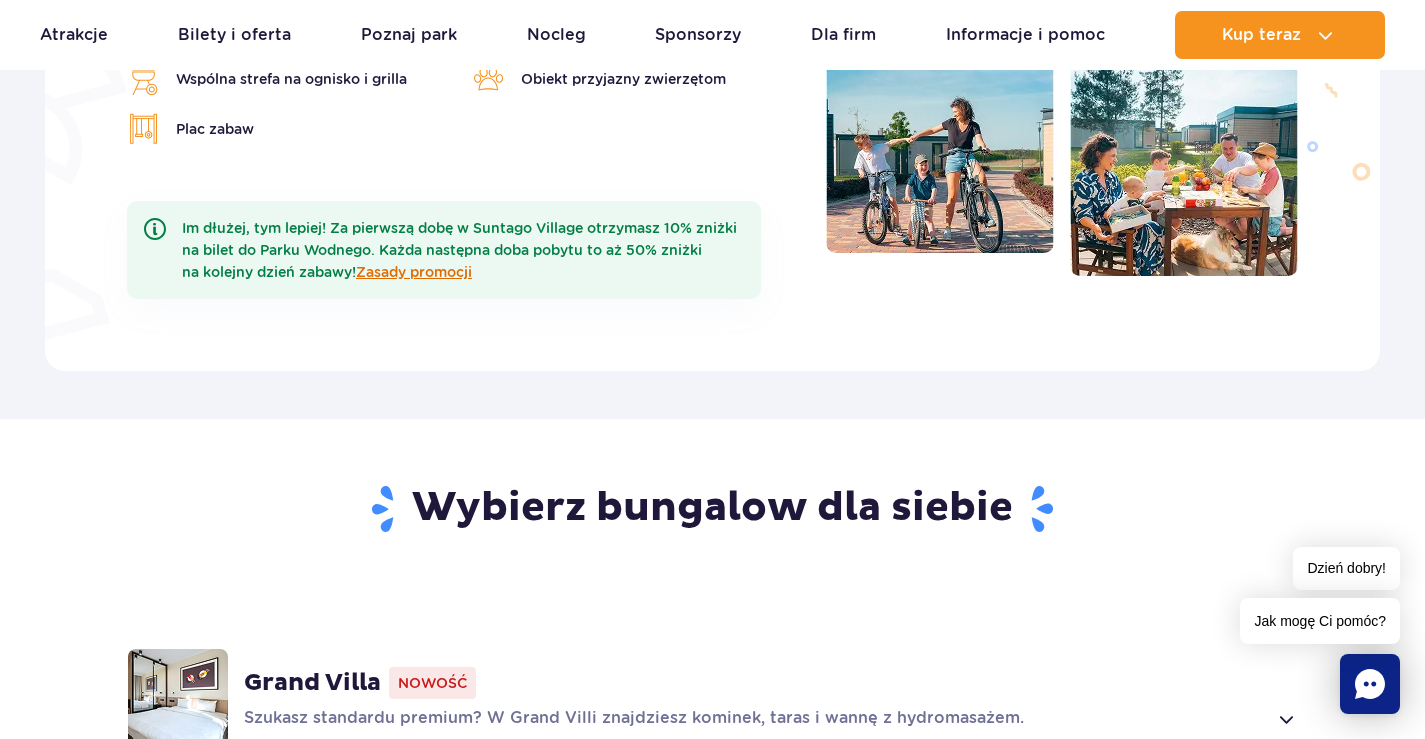 click on "Zasady promocji" at bounding box center [414, 272] 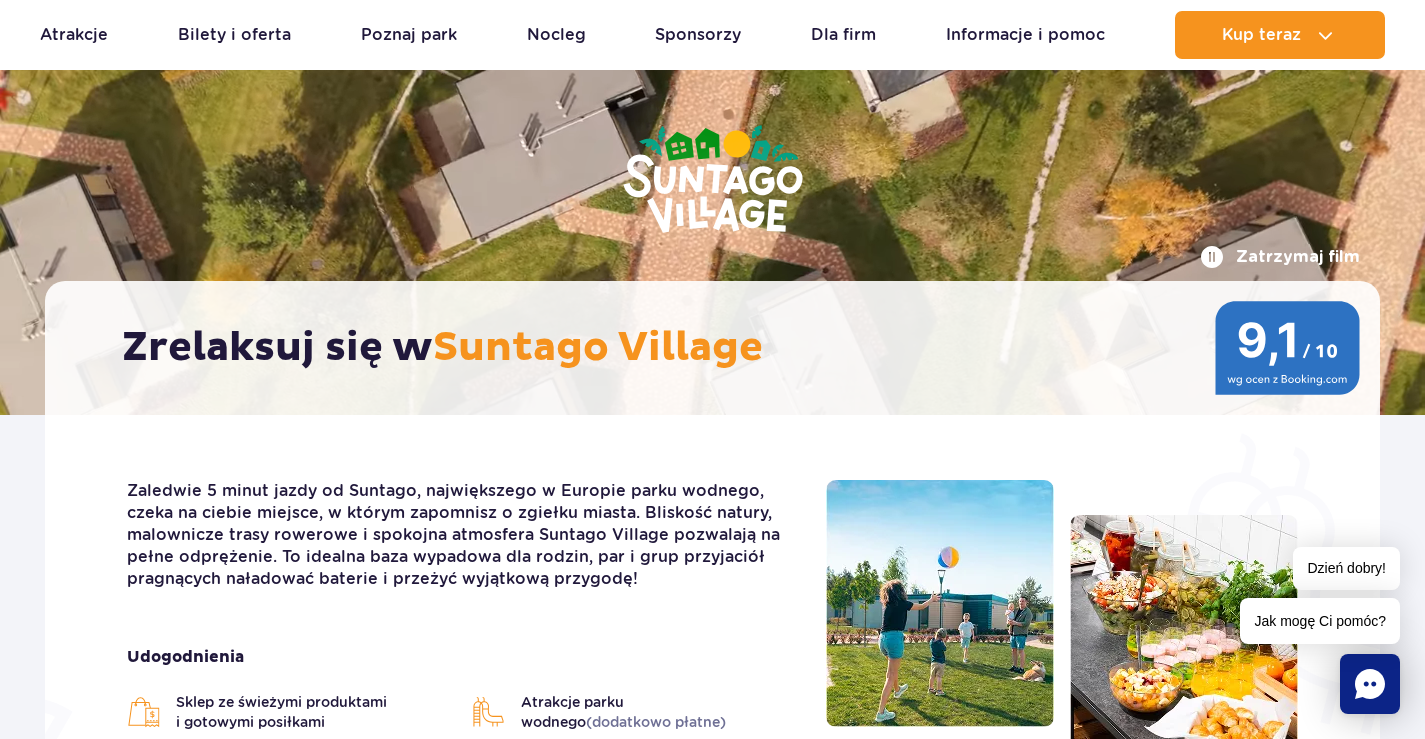 scroll, scrollTop: 0, scrollLeft: 0, axis: both 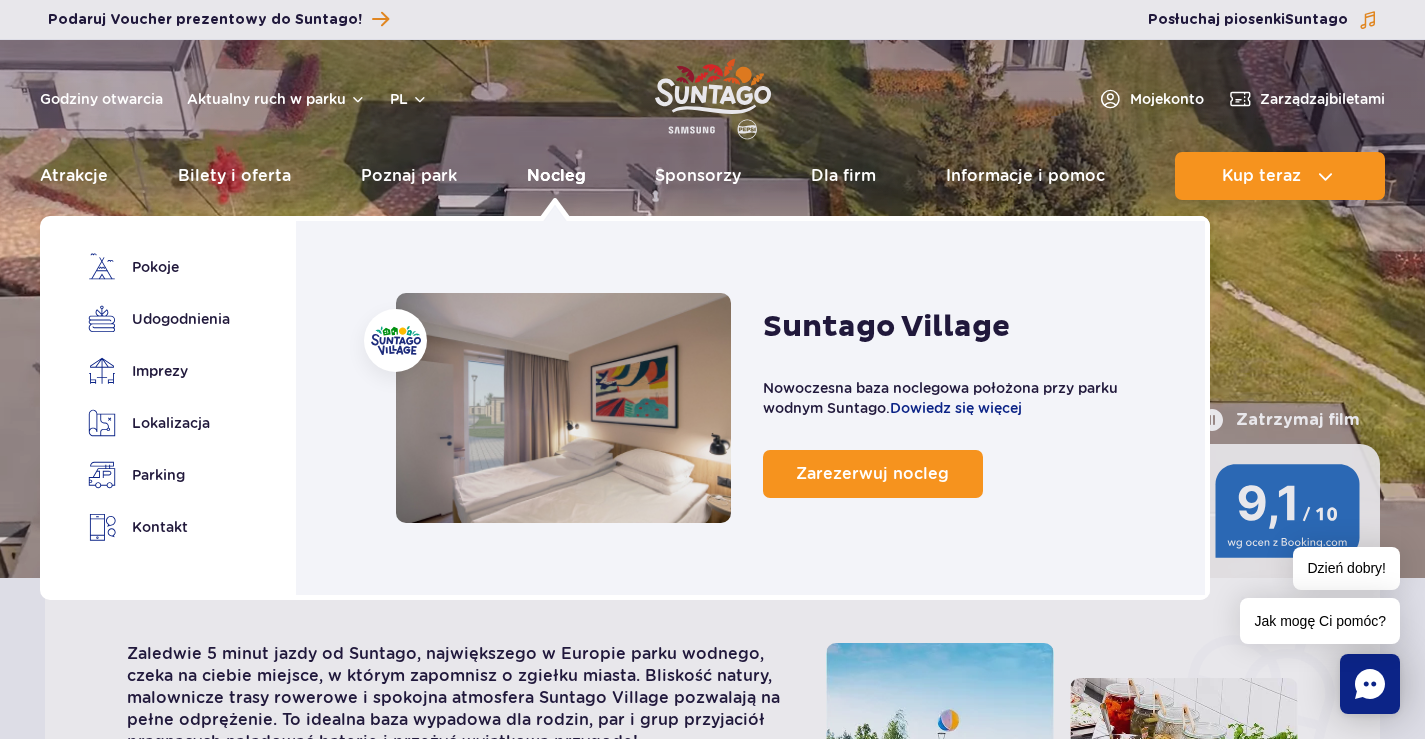 click on "Nocleg" at bounding box center (556, 176) 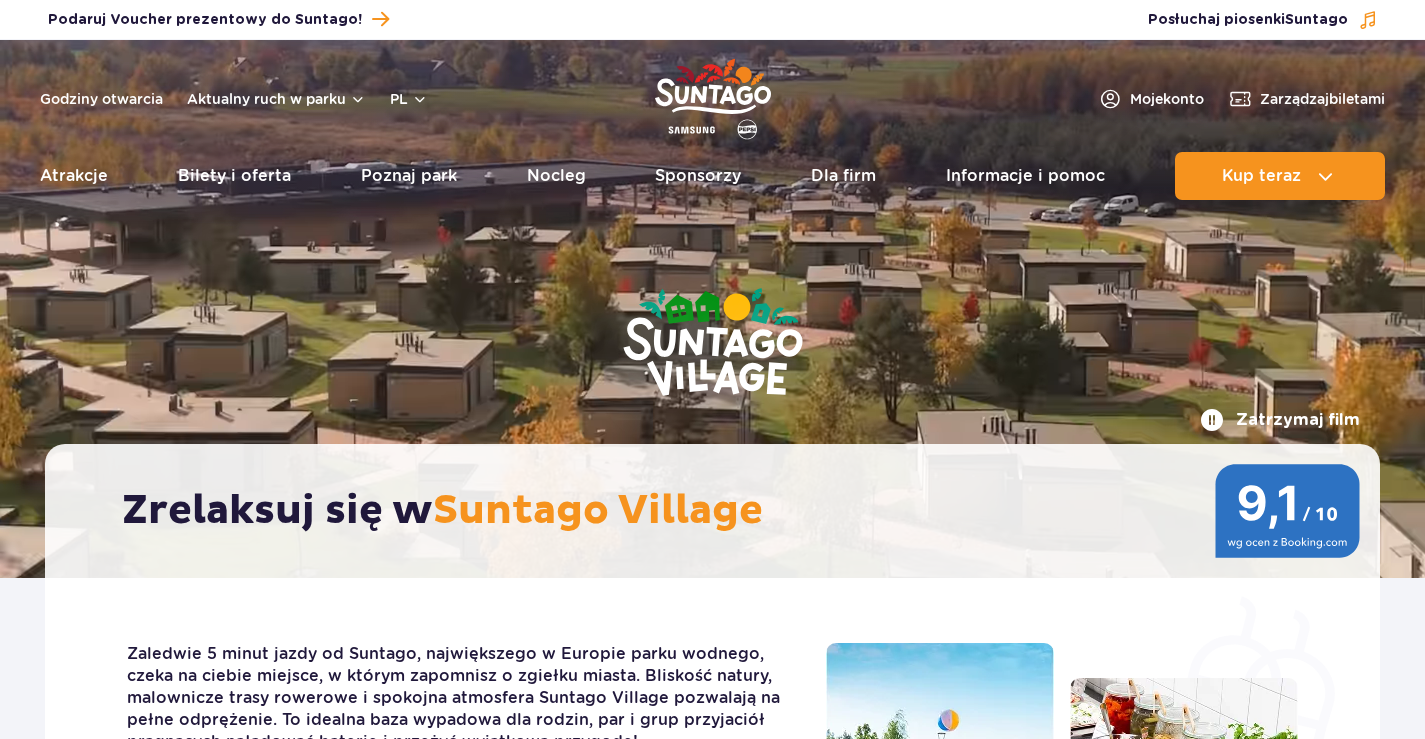 scroll, scrollTop: 0, scrollLeft: 0, axis: both 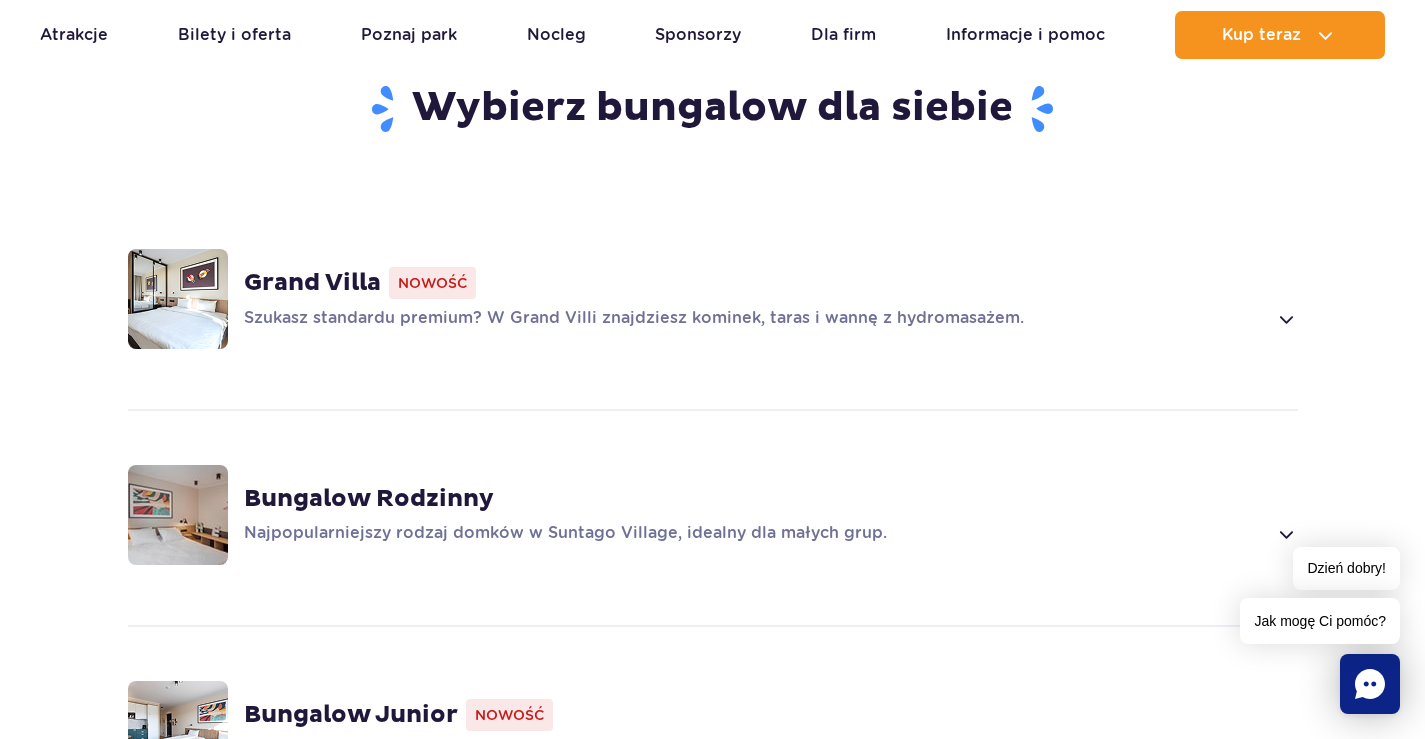 click on "Grand Villa" at bounding box center [312, 283] 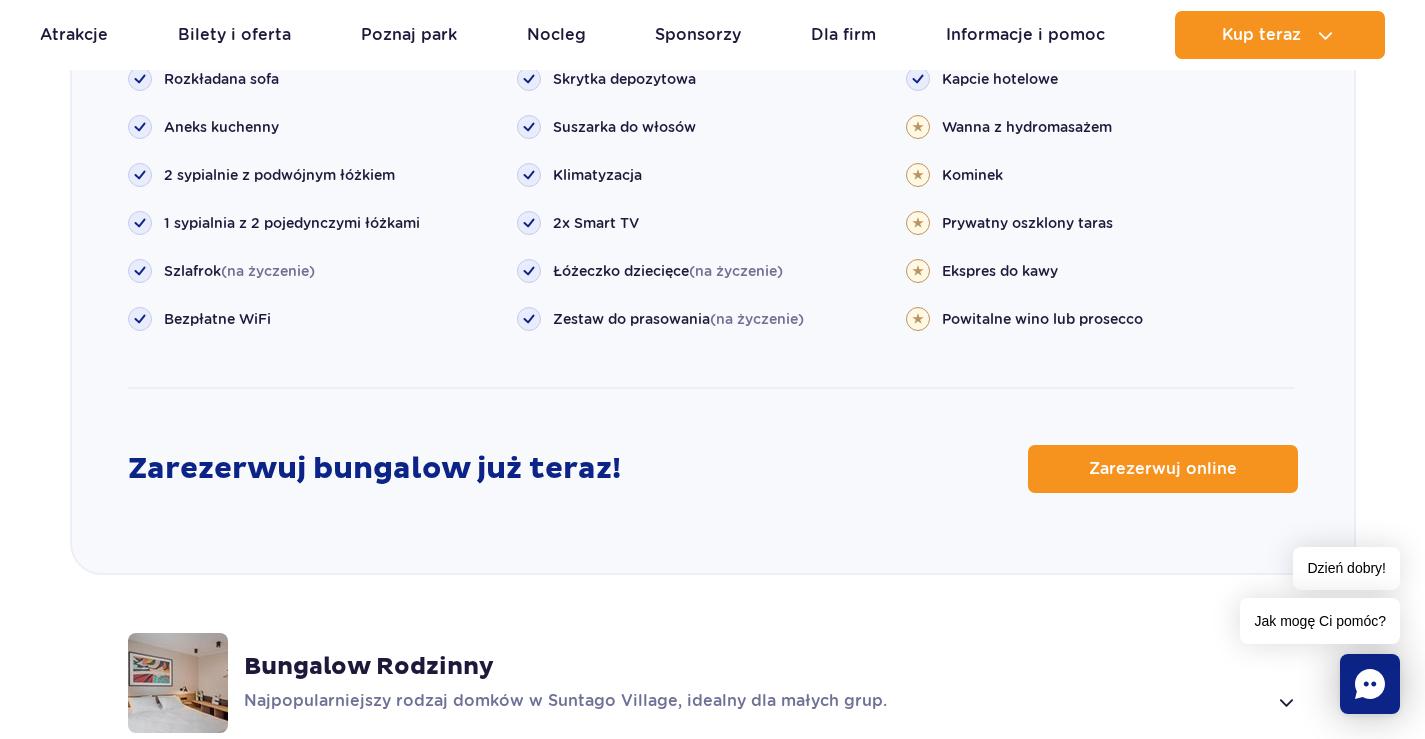scroll, scrollTop: 2301, scrollLeft: 0, axis: vertical 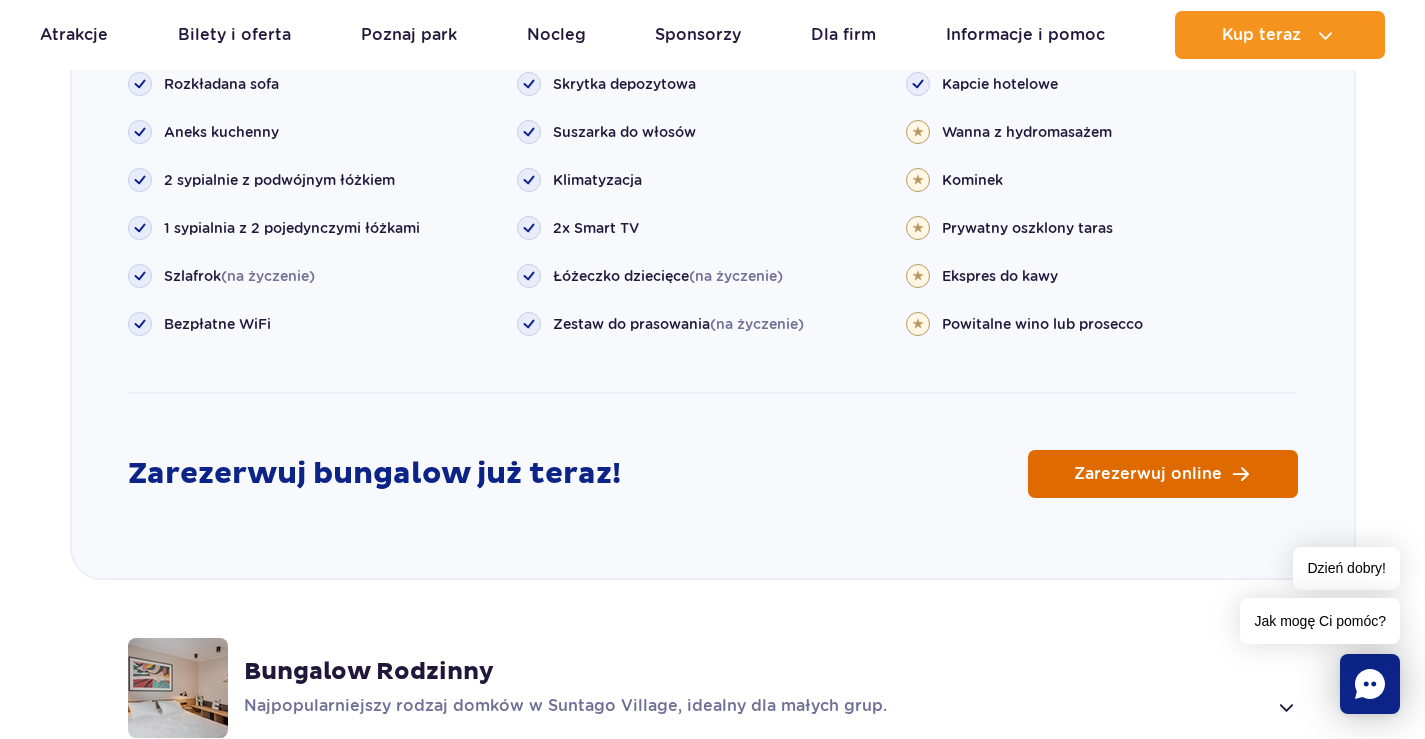 click on "Zarezerwuj online" at bounding box center [1148, 474] 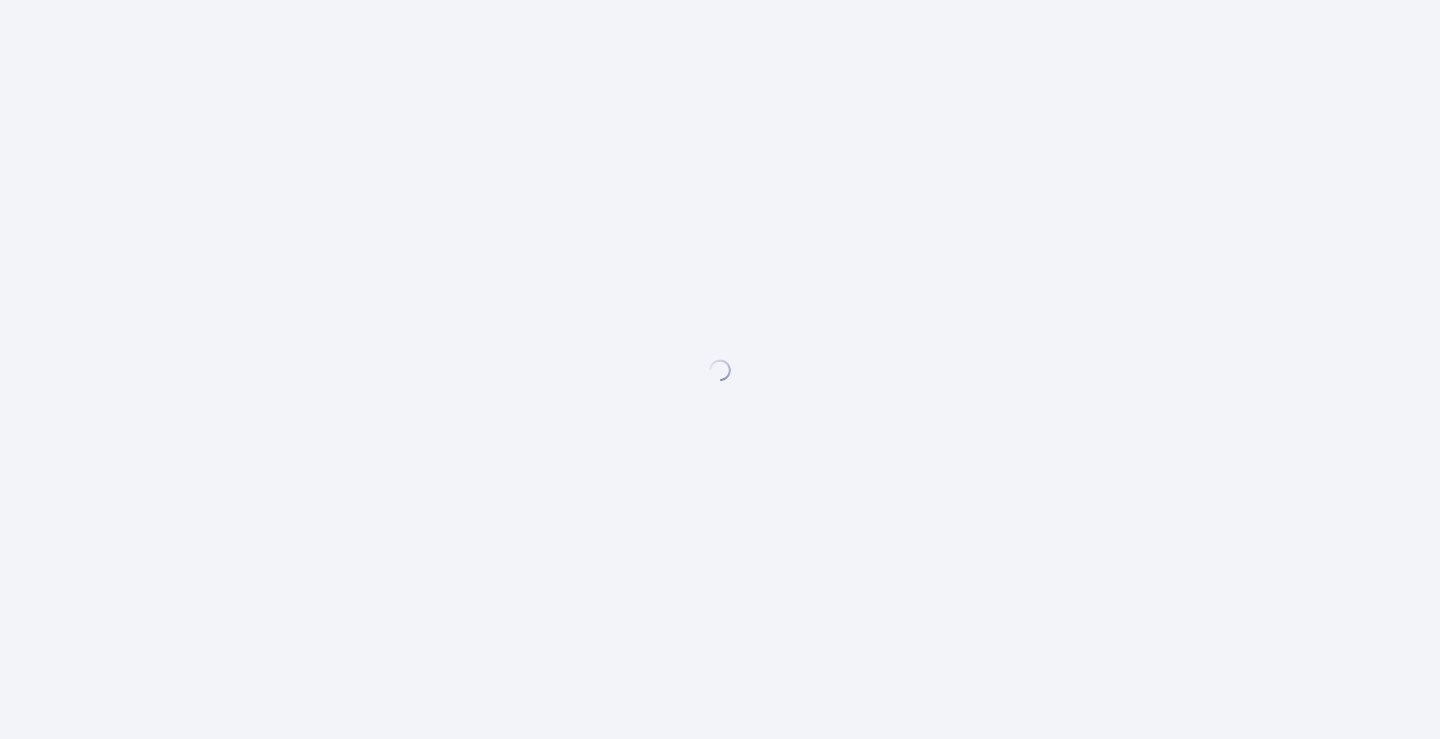 scroll, scrollTop: 0, scrollLeft: 0, axis: both 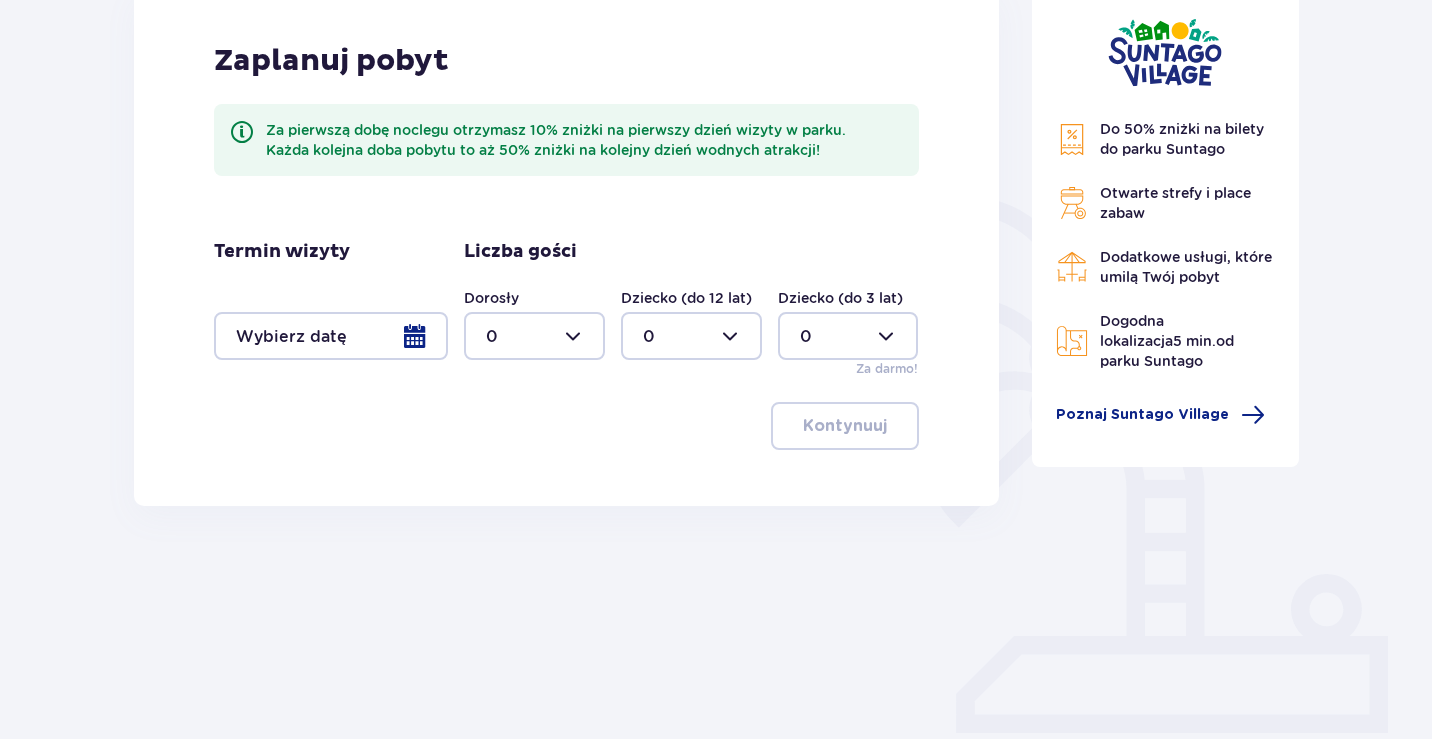 click at bounding box center (331, 336) 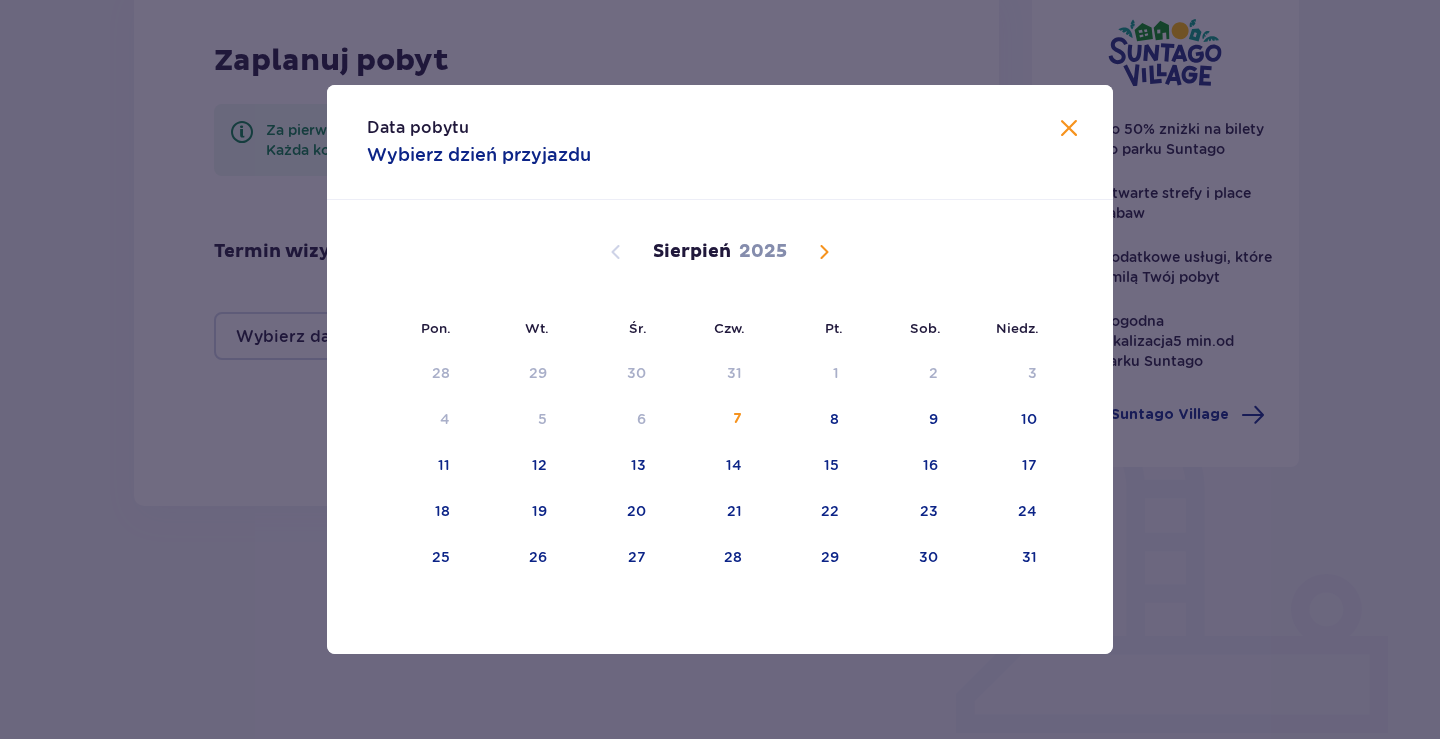 click at bounding box center [824, 252] 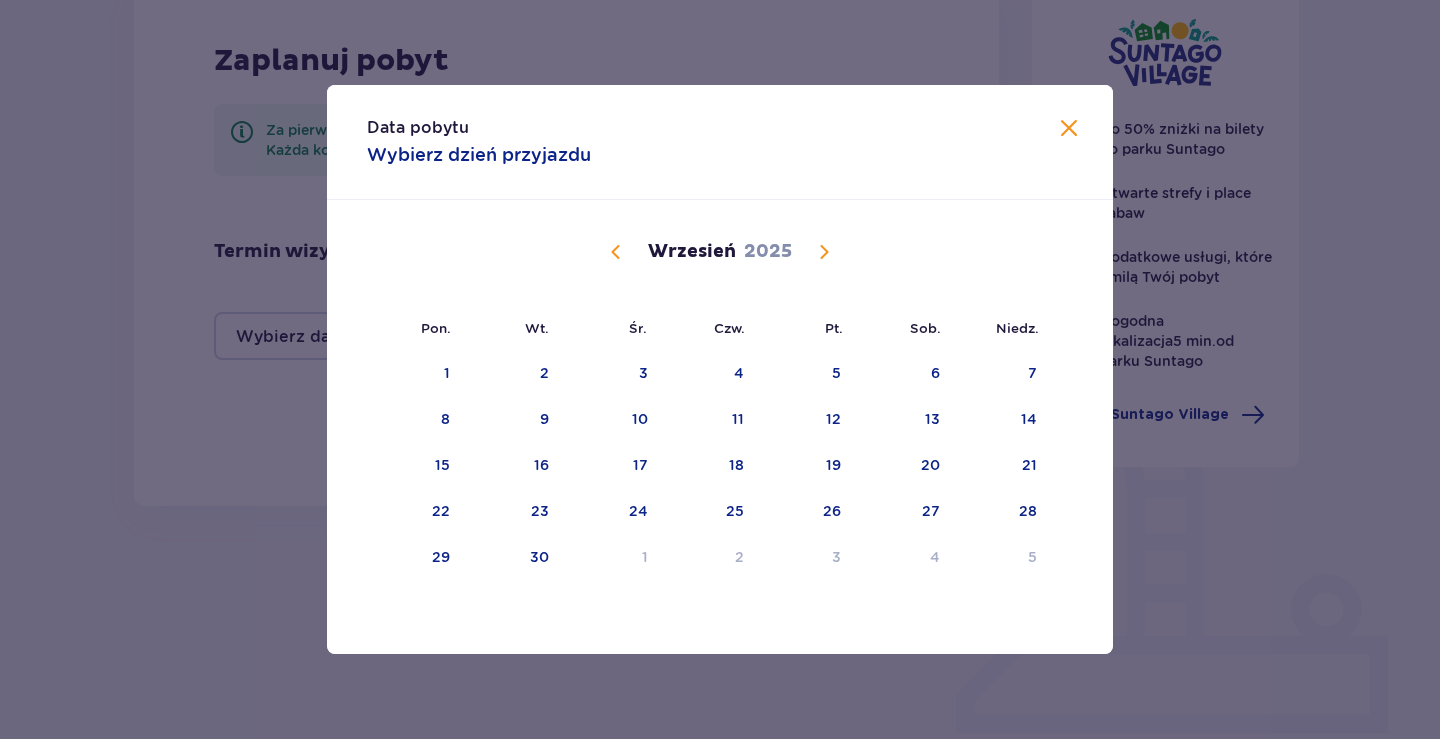 click at bounding box center (824, 252) 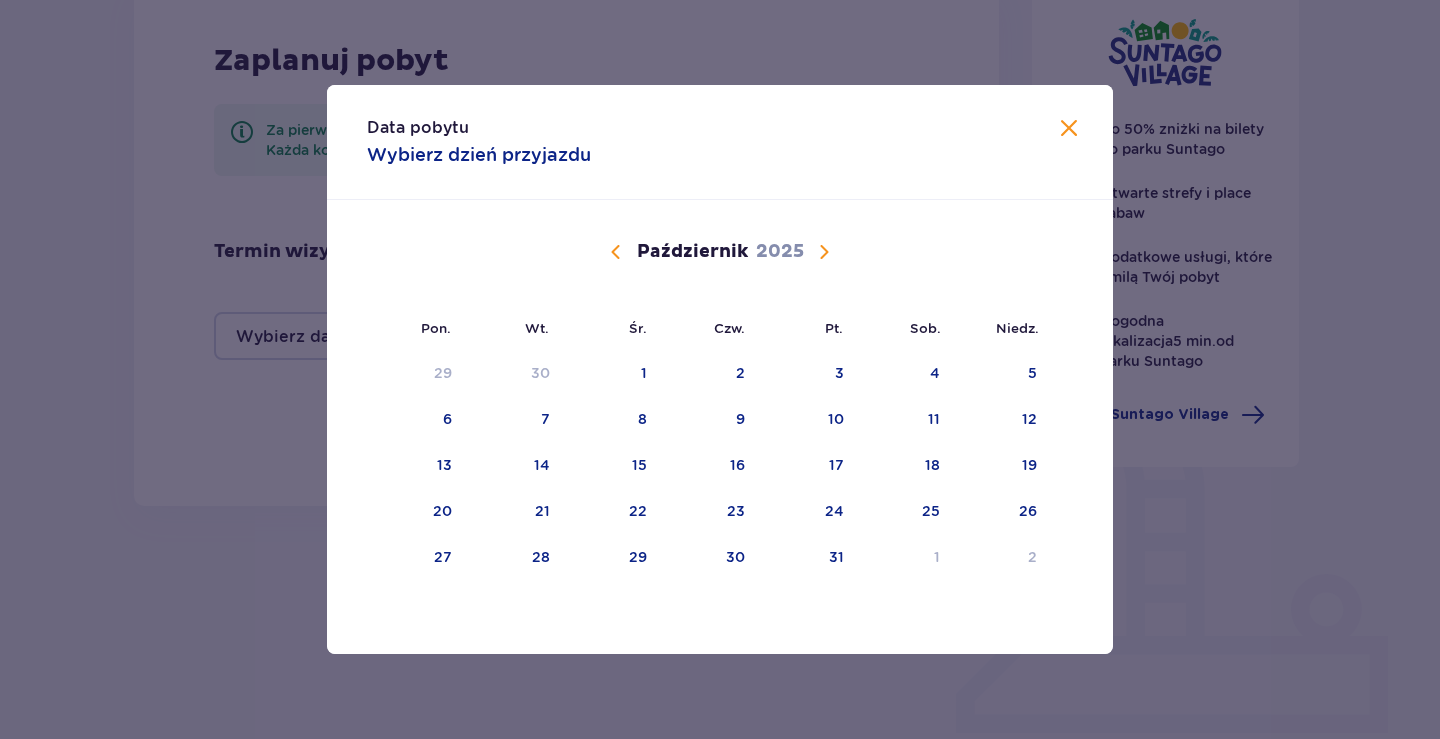click at bounding box center (824, 252) 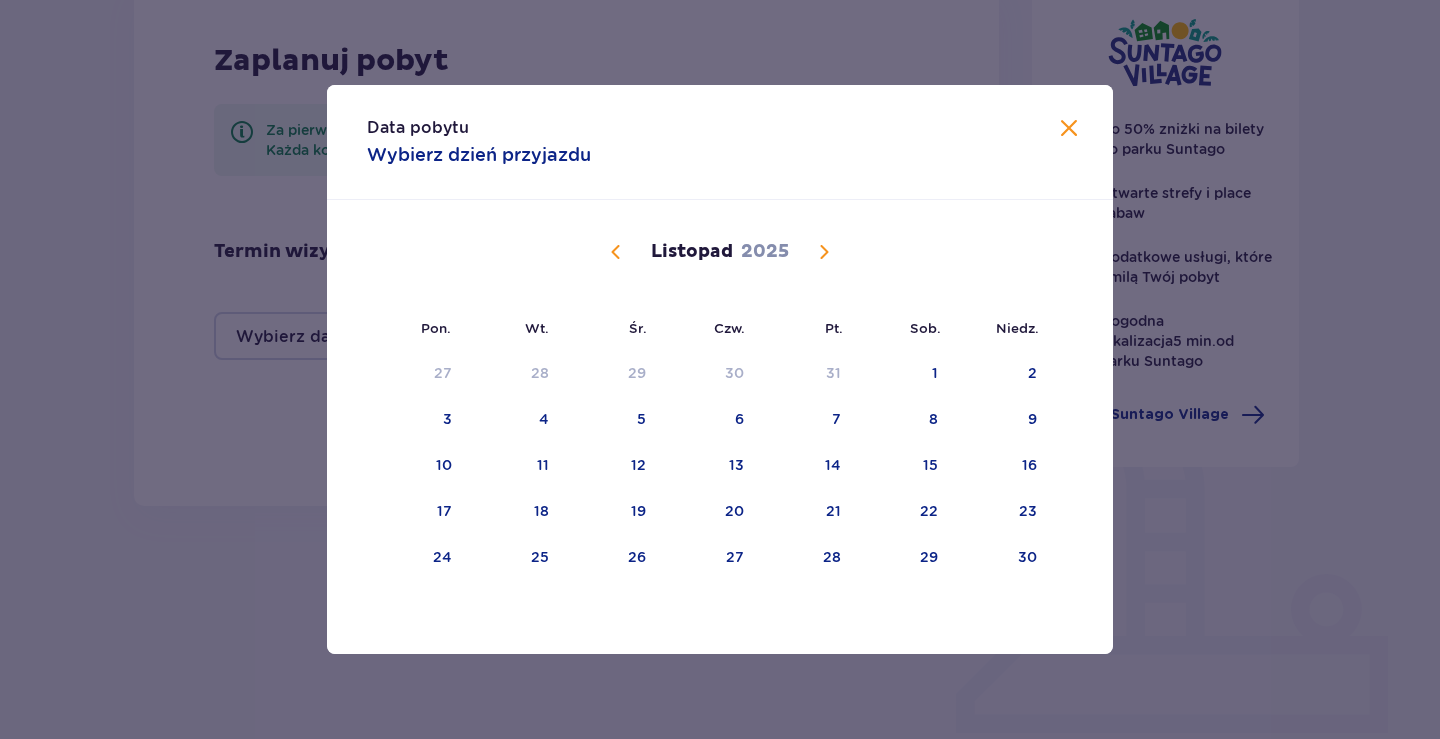 click at bounding box center [824, 252] 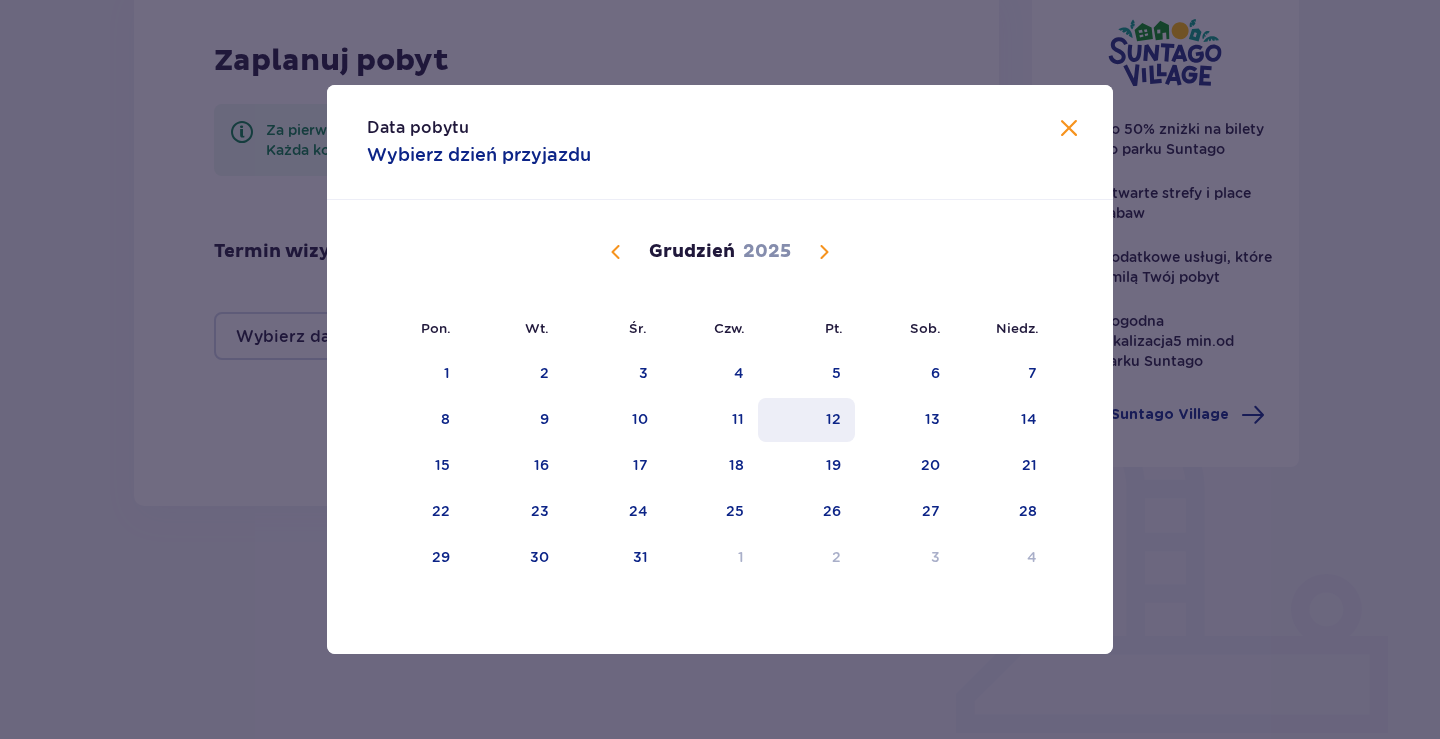 click on "12" at bounding box center [833, 419] 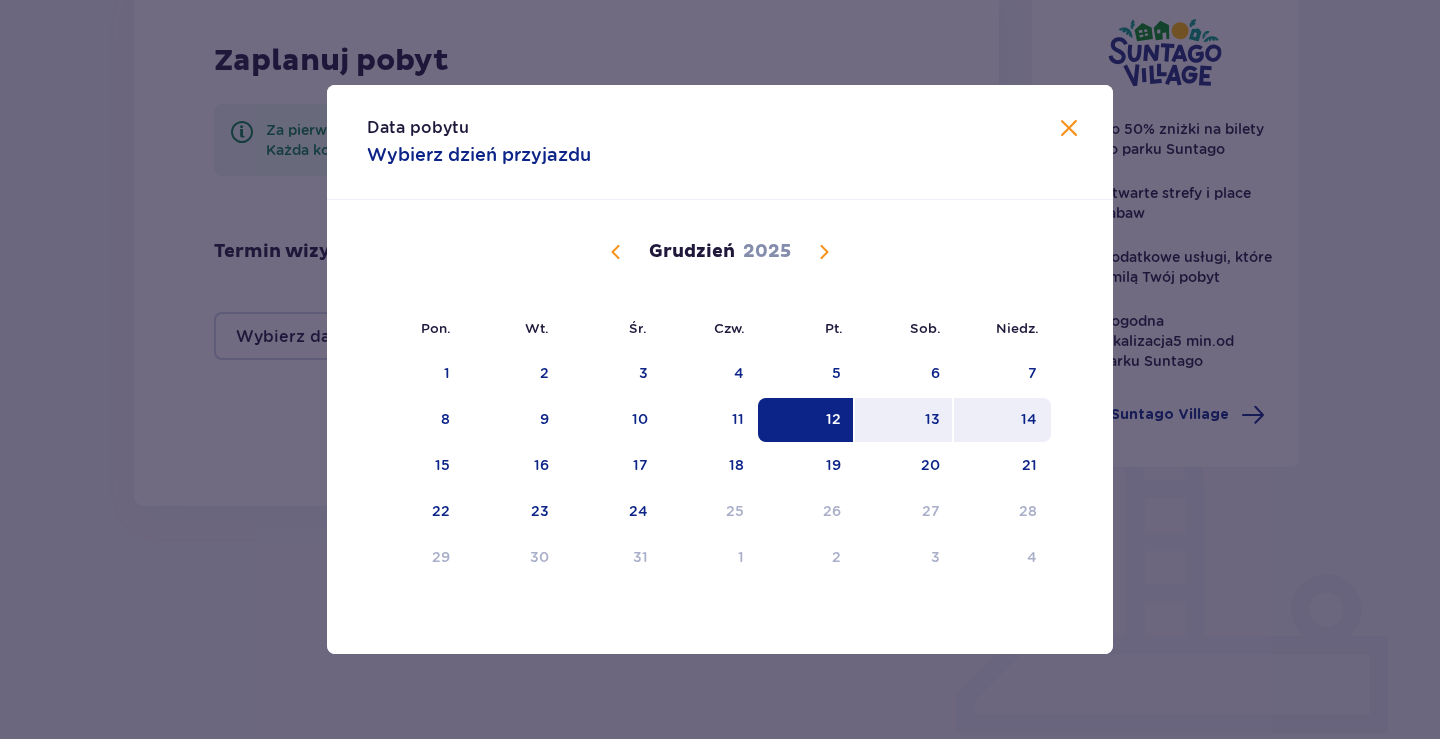 click on "14" at bounding box center [1002, 420] 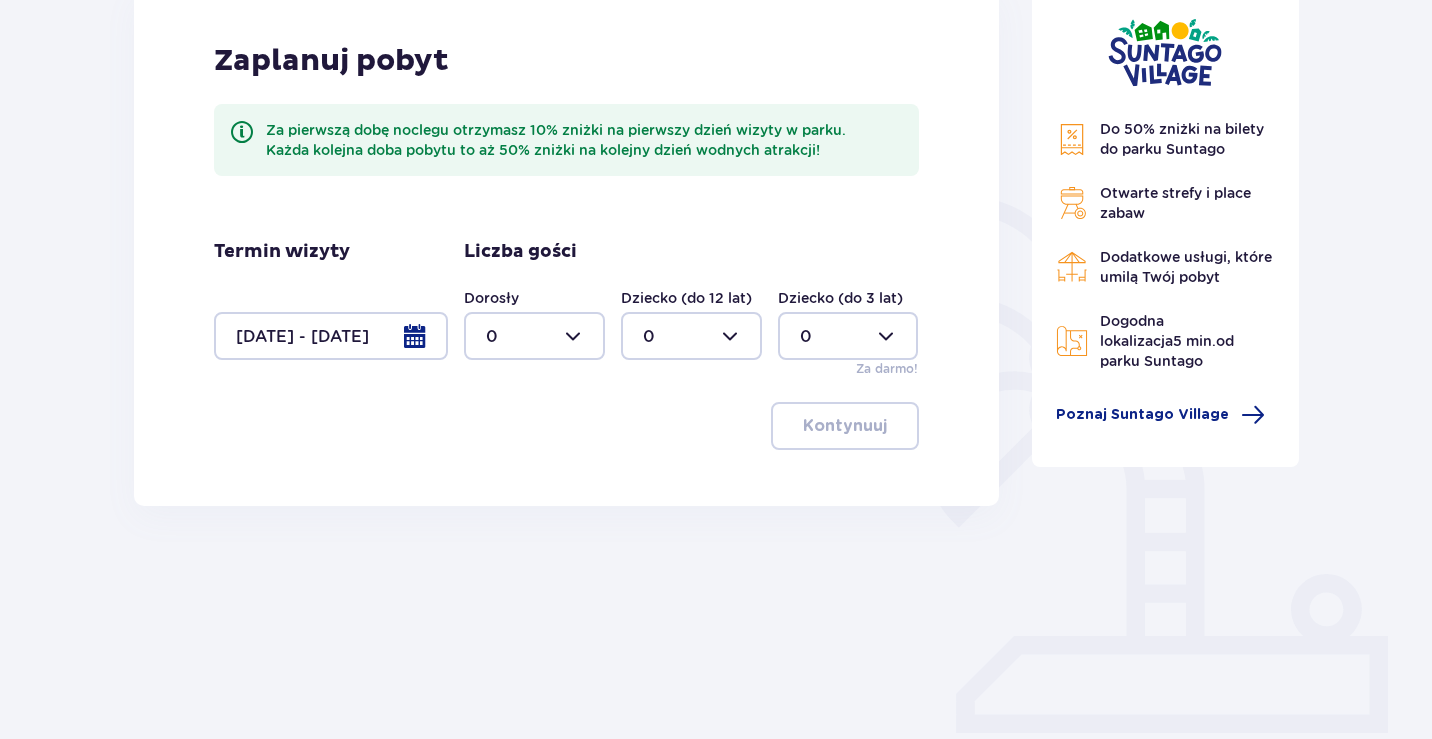 click at bounding box center [534, 336] 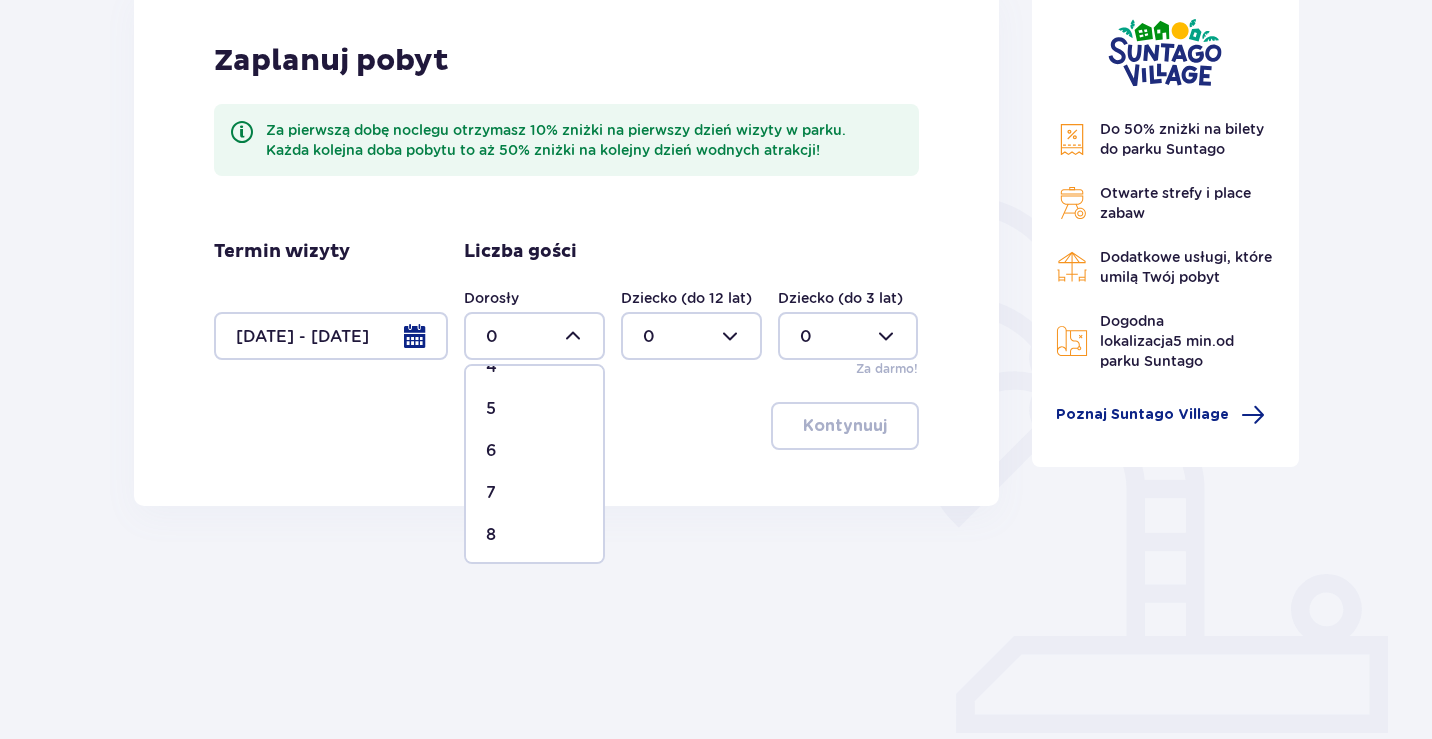scroll, scrollTop: 200, scrollLeft: 0, axis: vertical 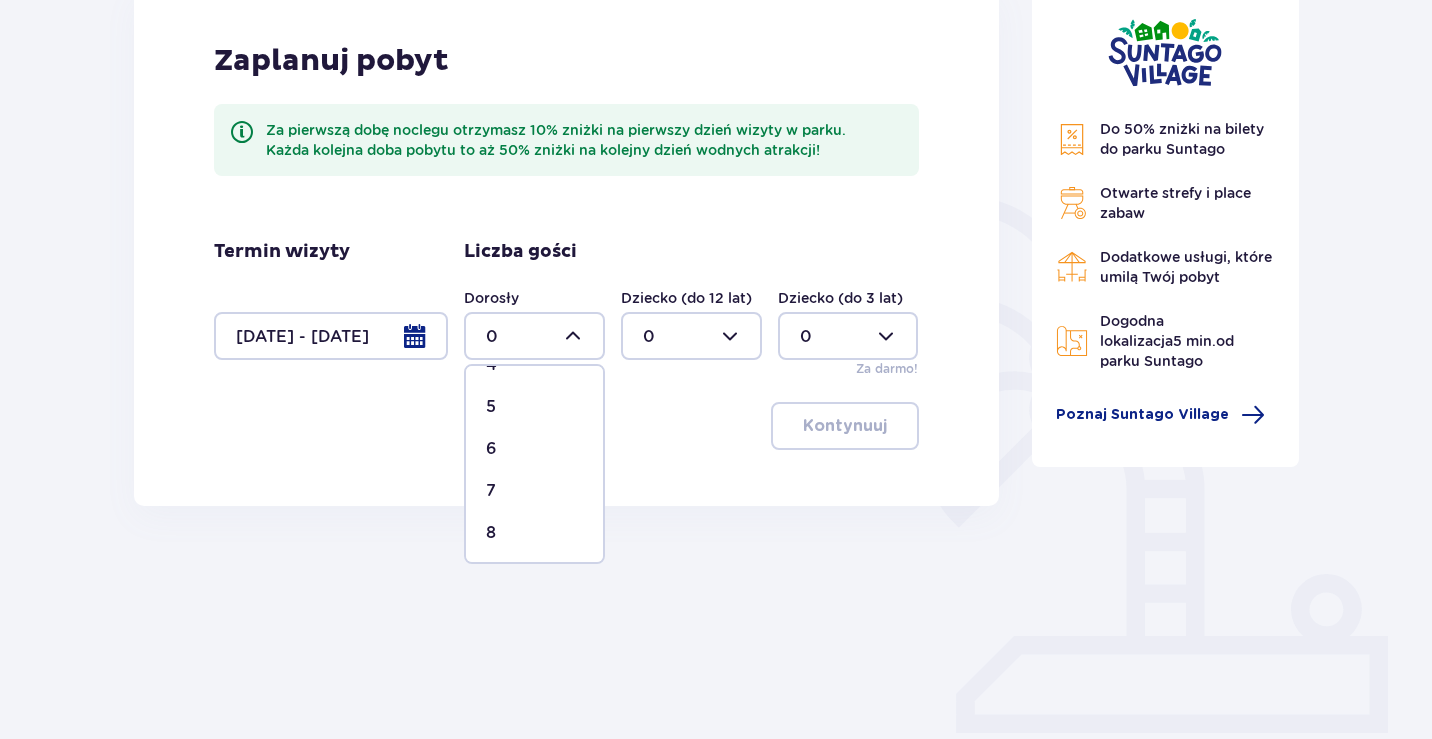 click on "6" at bounding box center [534, 449] 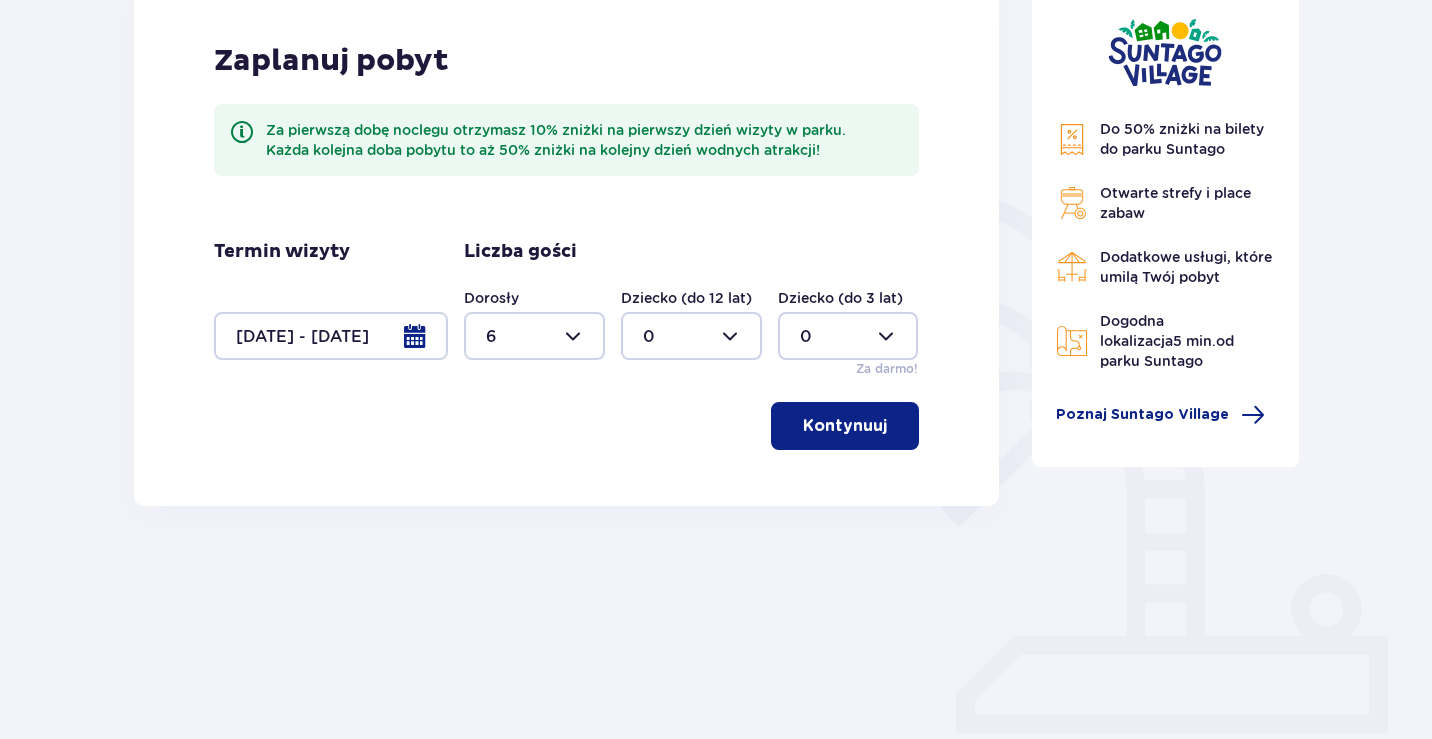 click at bounding box center [691, 336] 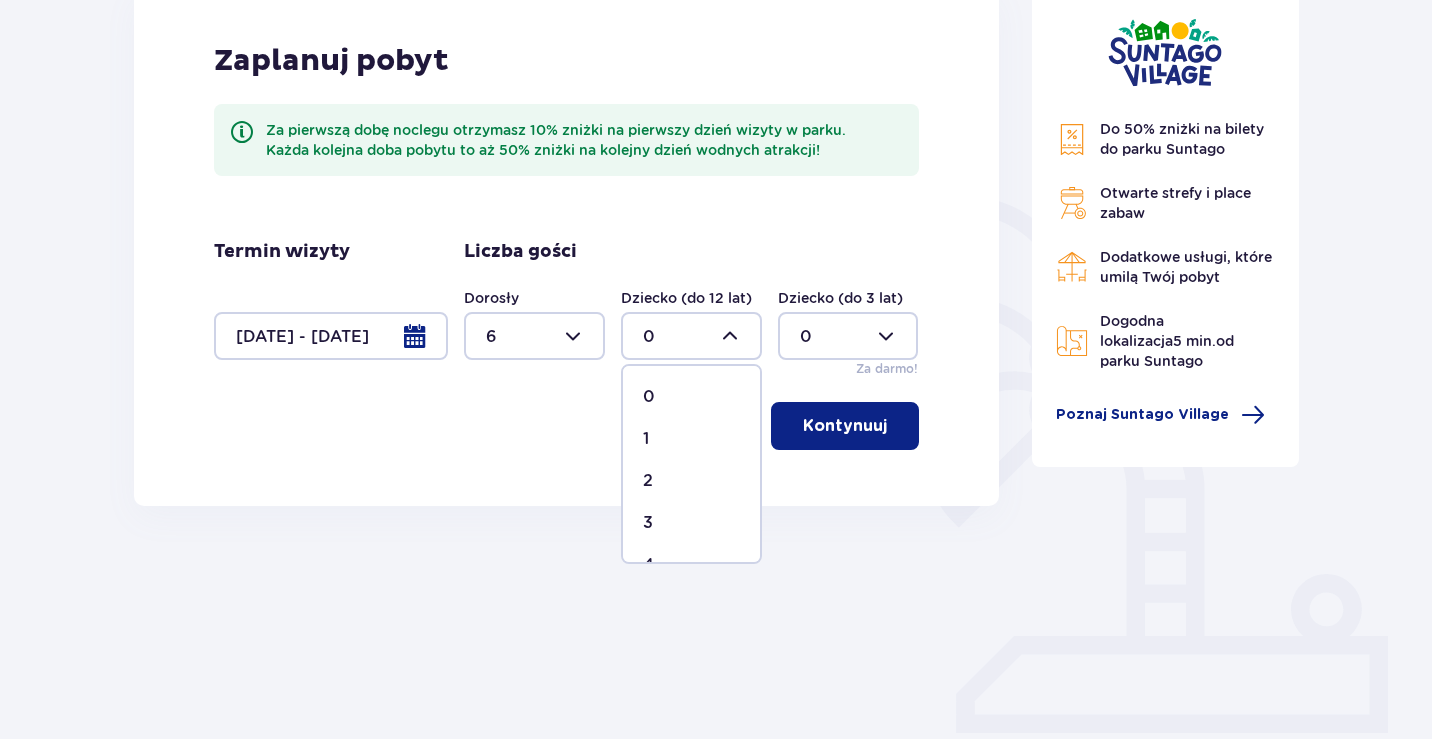 click on "2" at bounding box center [691, 481] 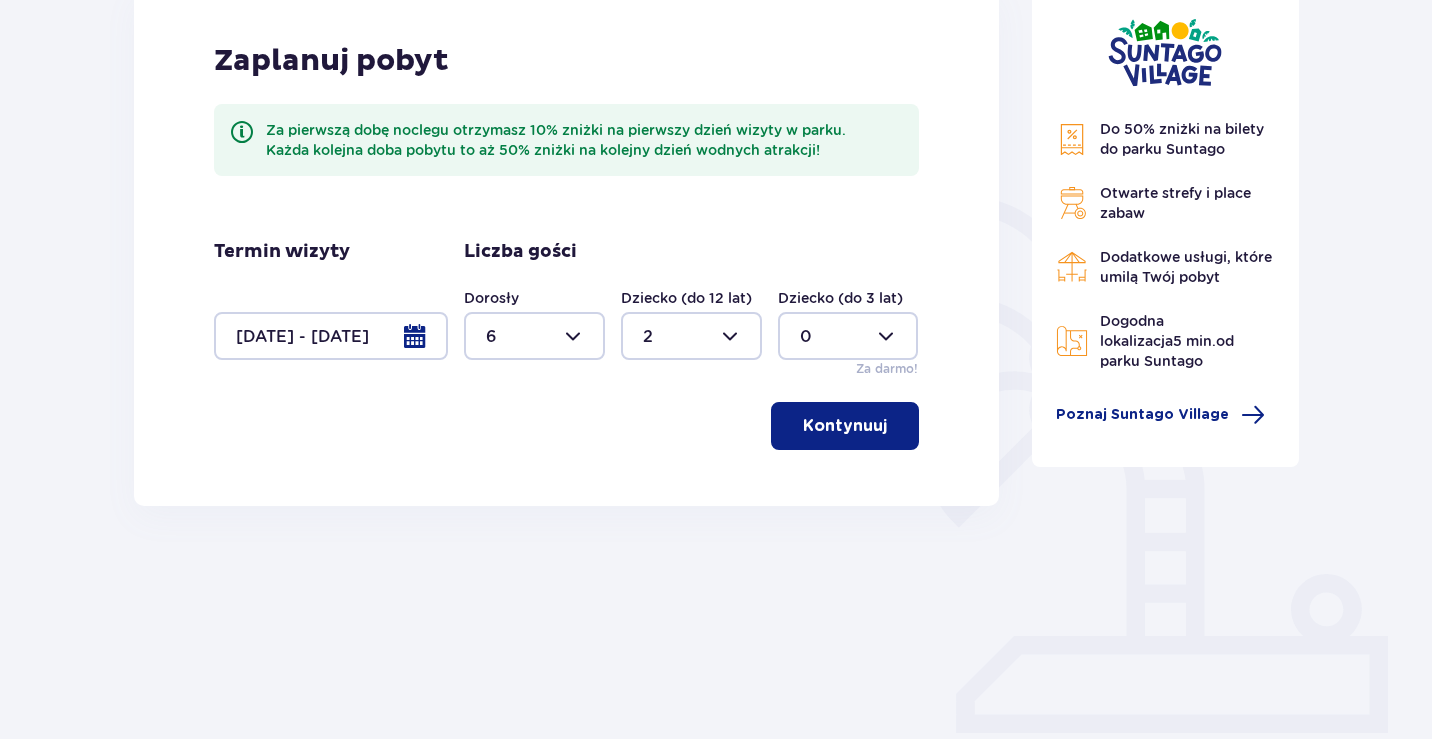 type on "2" 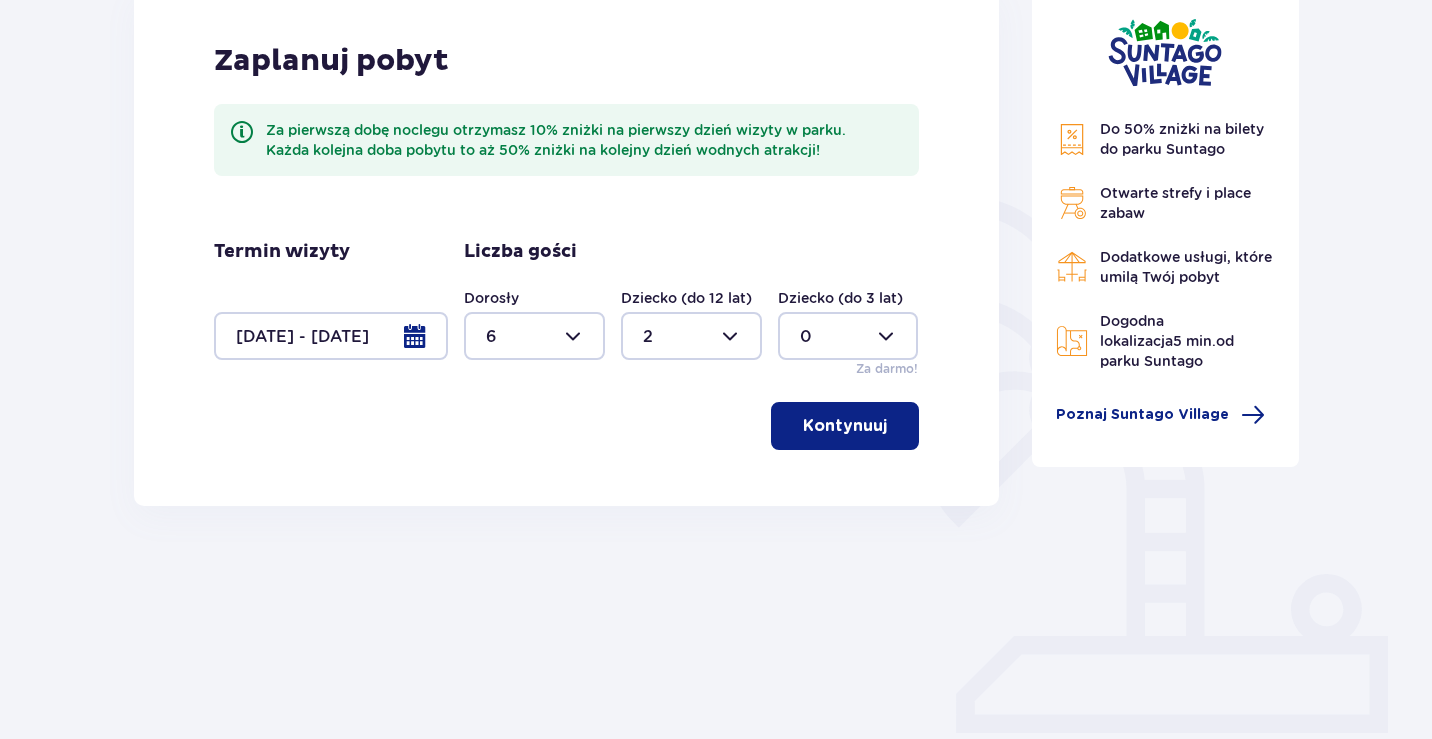 click on "Kontynuuj" at bounding box center [845, 426] 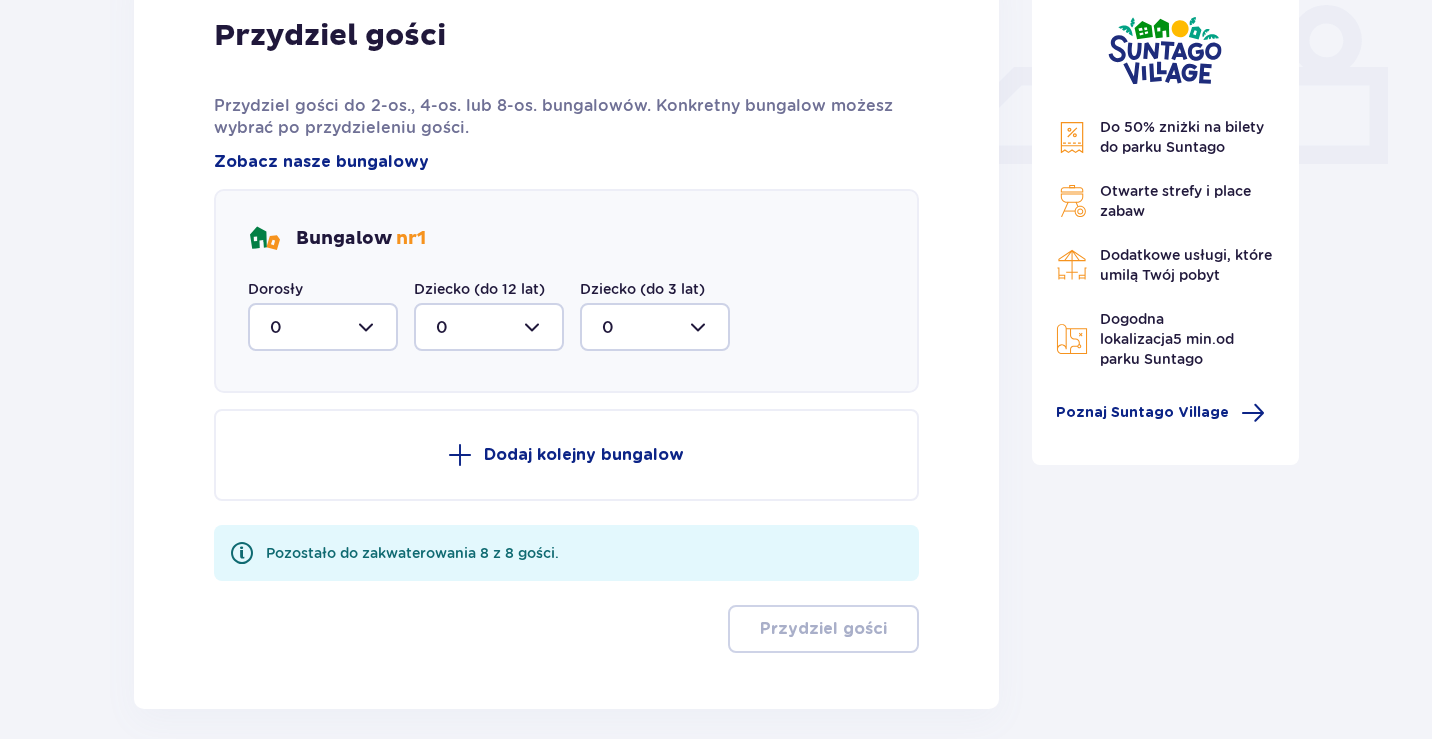 scroll, scrollTop: 959, scrollLeft: 0, axis: vertical 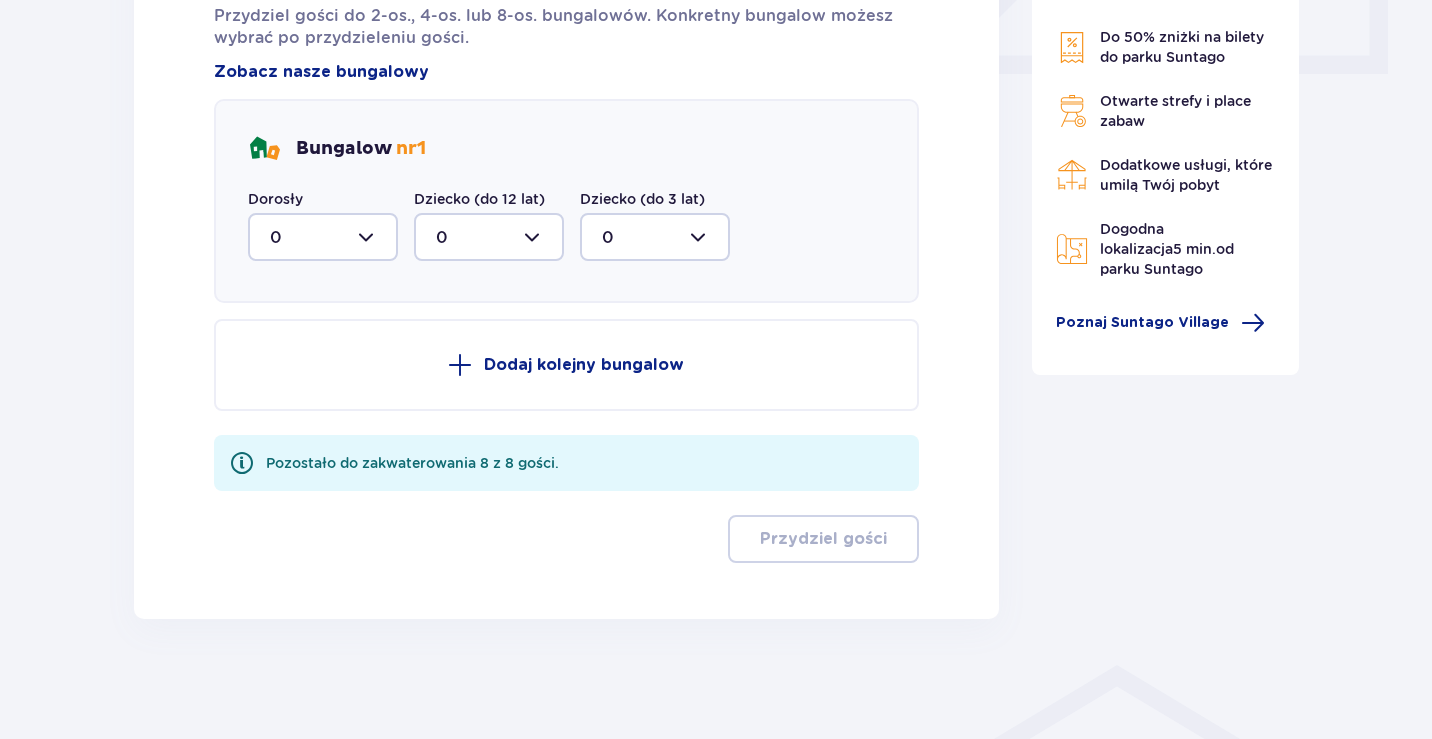 click at bounding box center [323, 237] 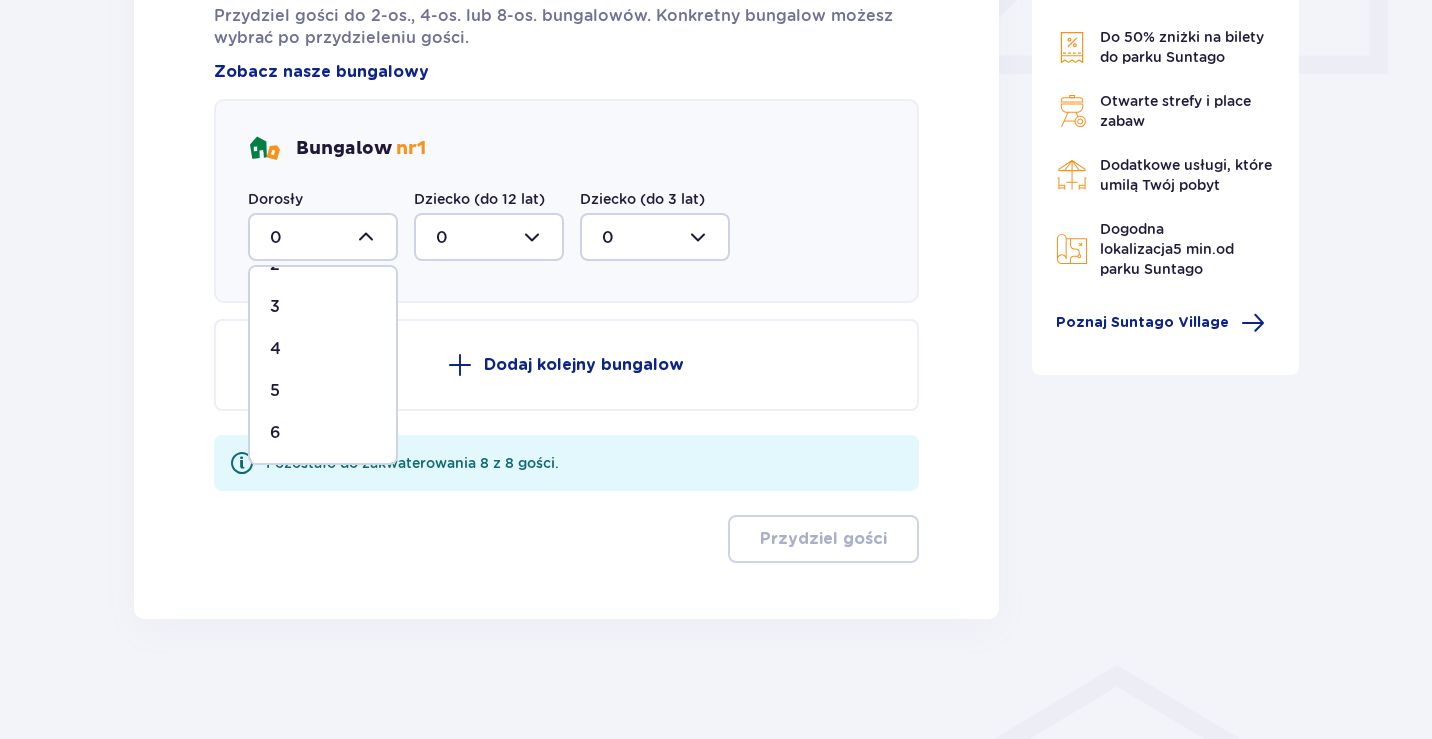 scroll, scrollTop: 118, scrollLeft: 0, axis: vertical 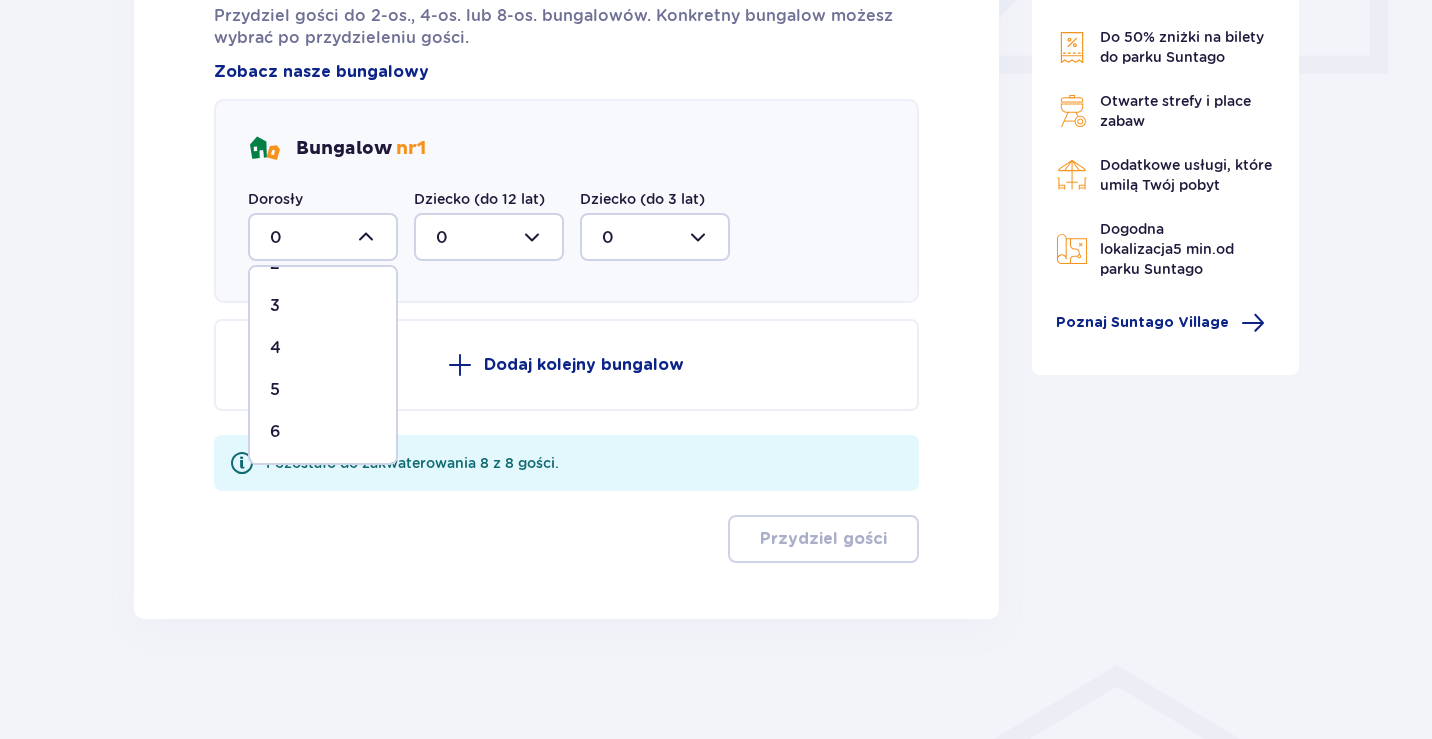 click on "6" at bounding box center [323, 432] 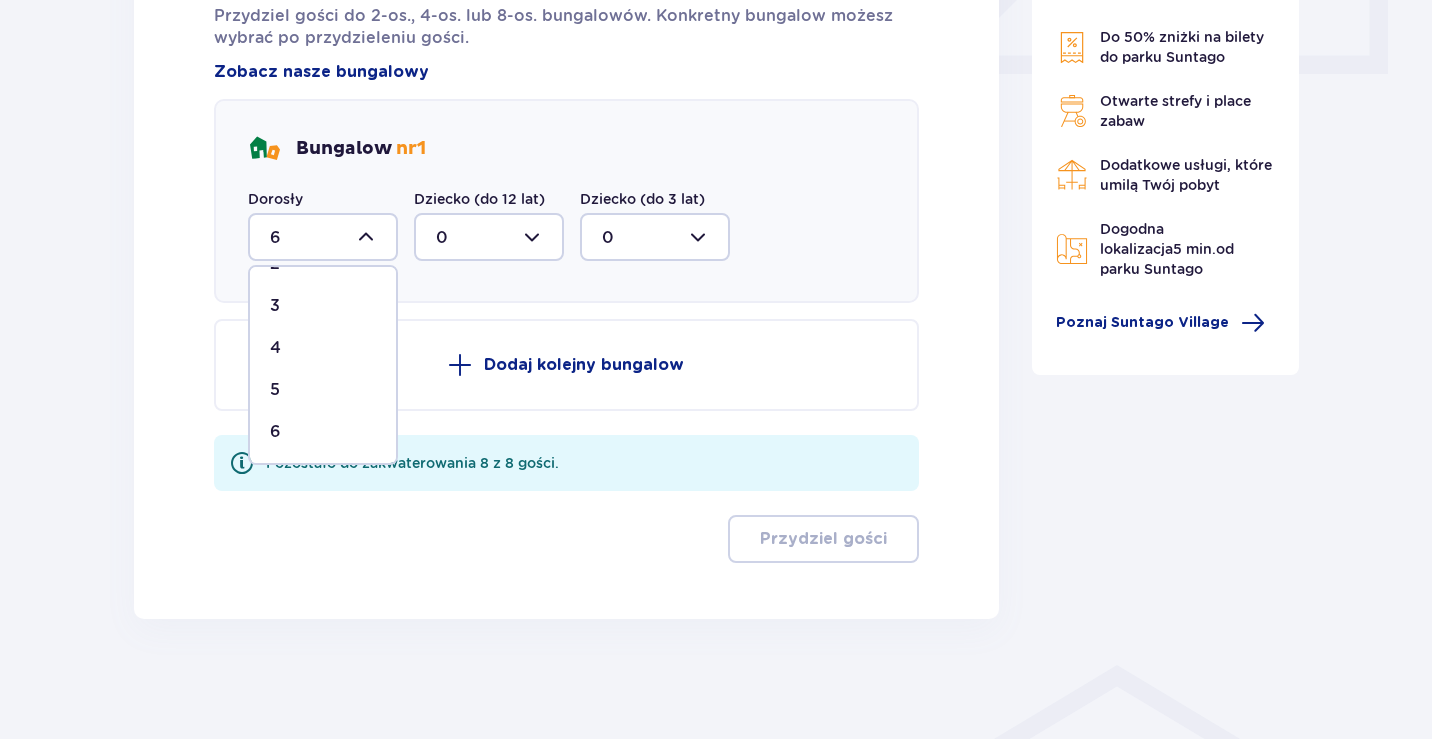 scroll, scrollTop: 843, scrollLeft: 0, axis: vertical 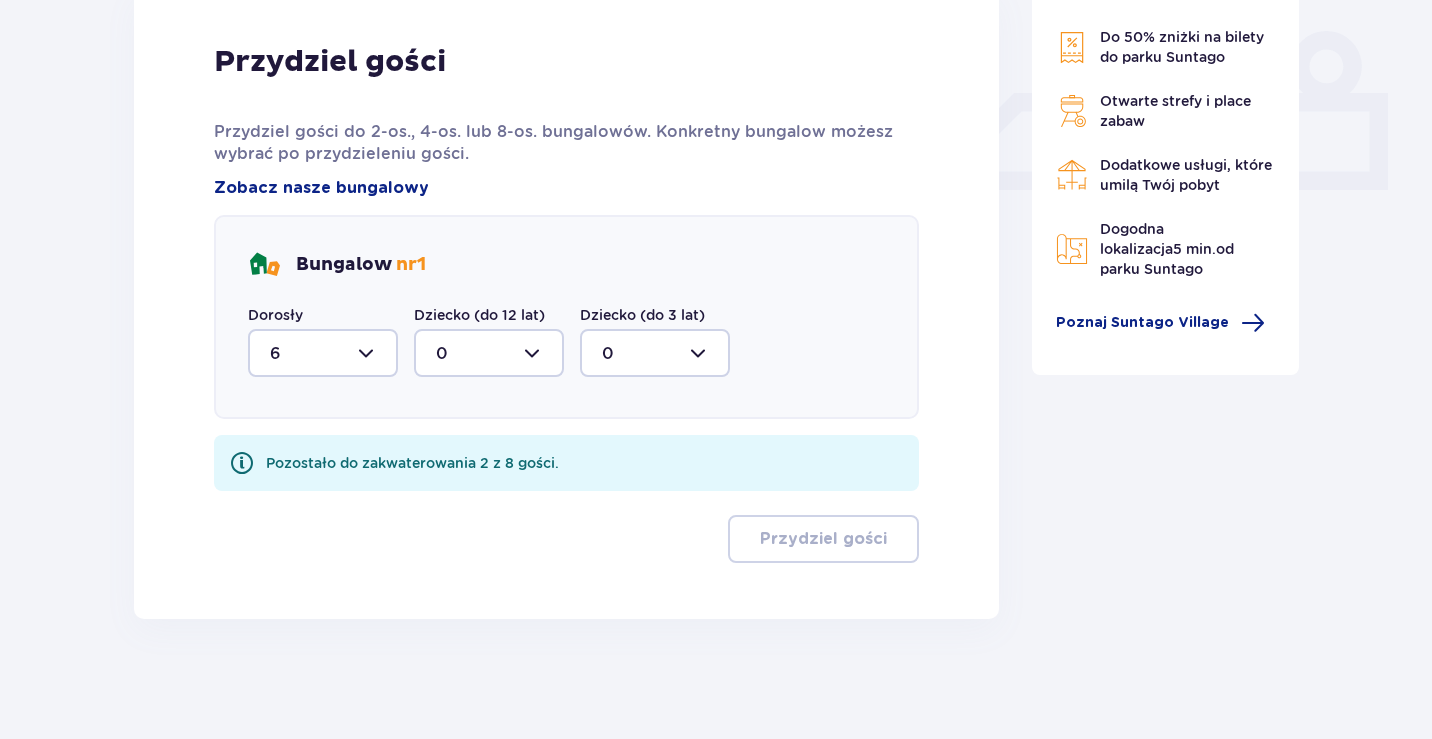 click at bounding box center [489, 353] 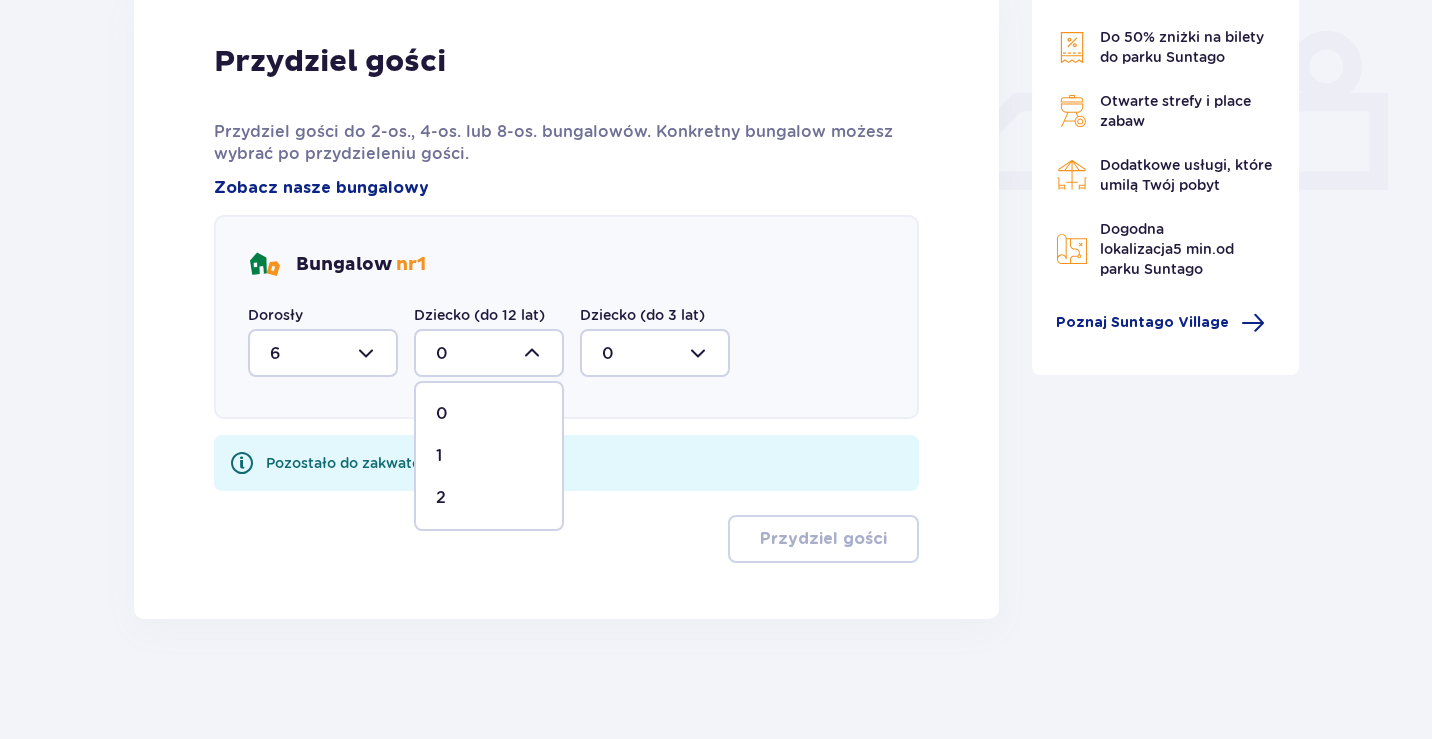 click on "2" at bounding box center (489, 498) 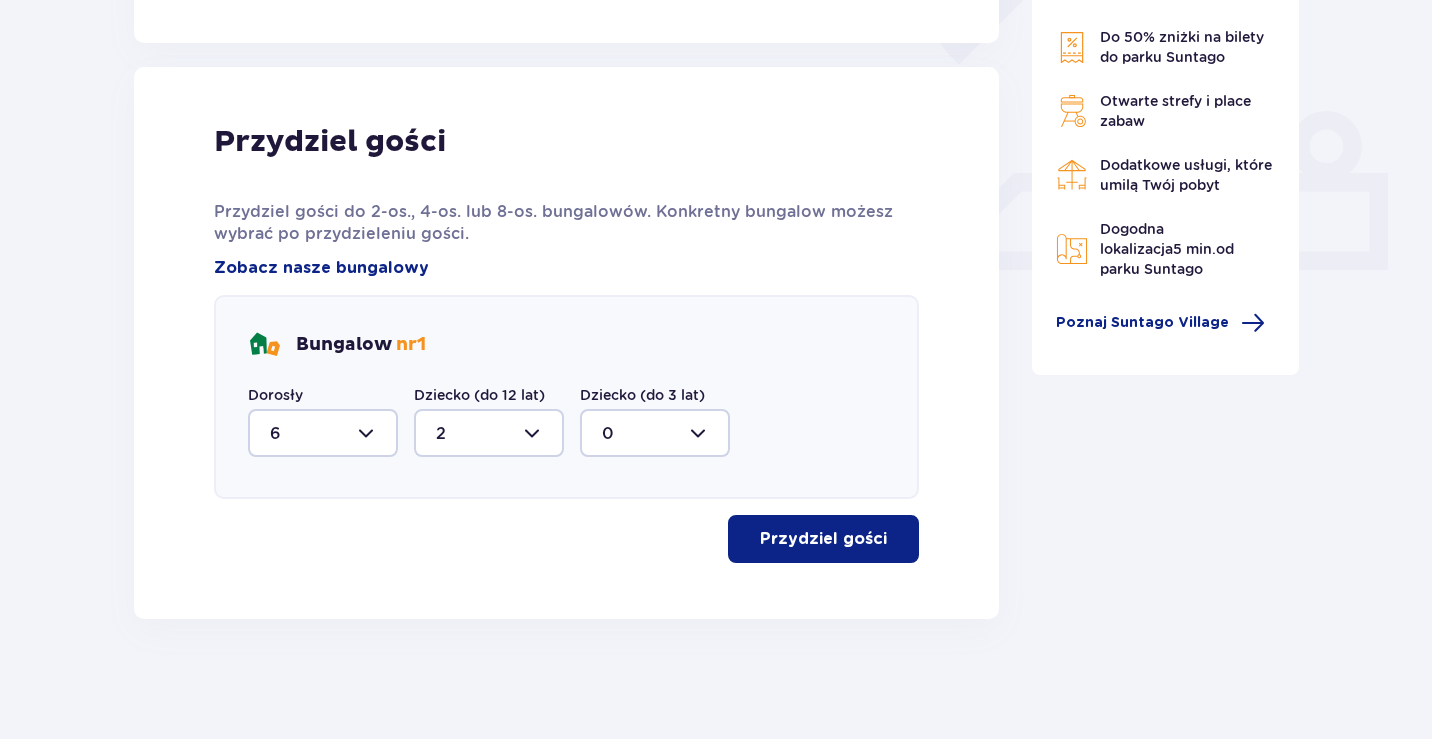 click on "Przydziel gości" at bounding box center (823, 539) 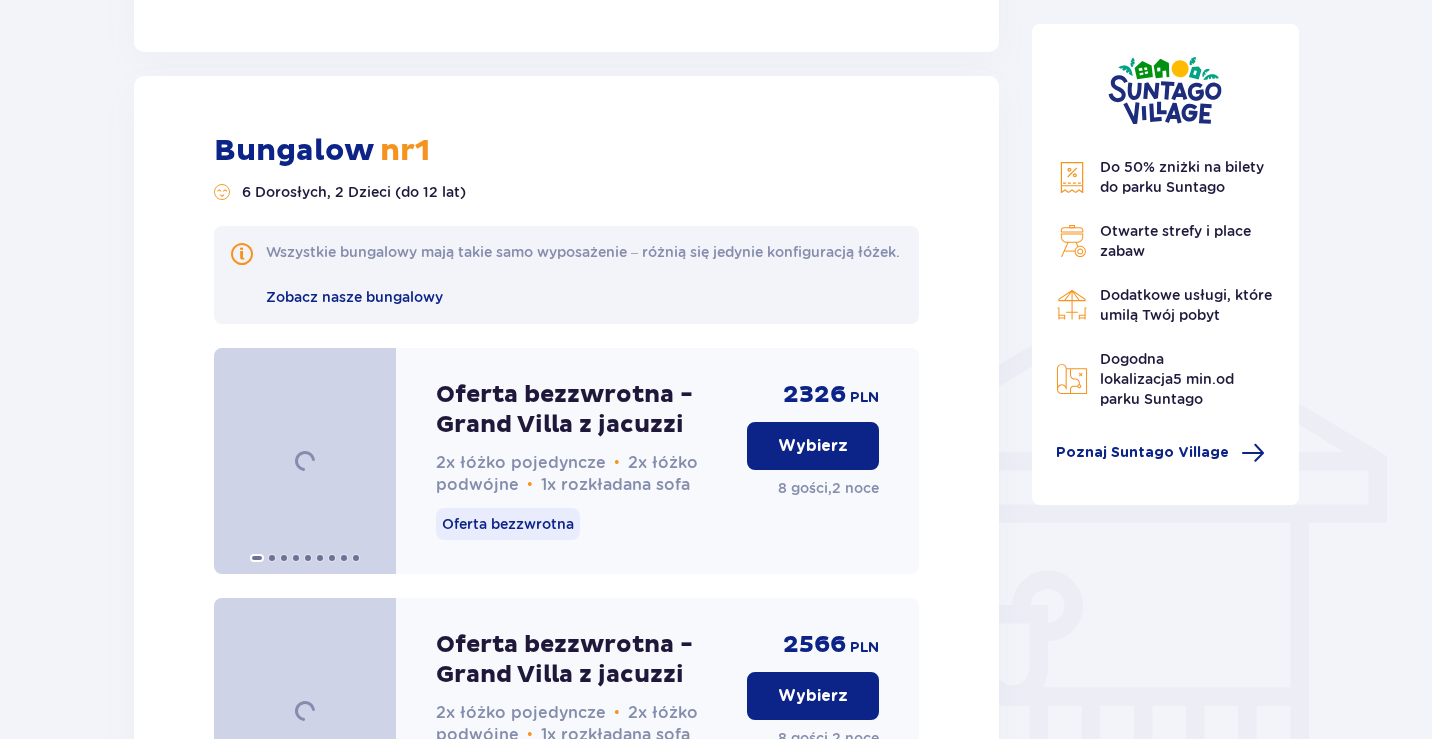 scroll, scrollTop: 1382, scrollLeft: 0, axis: vertical 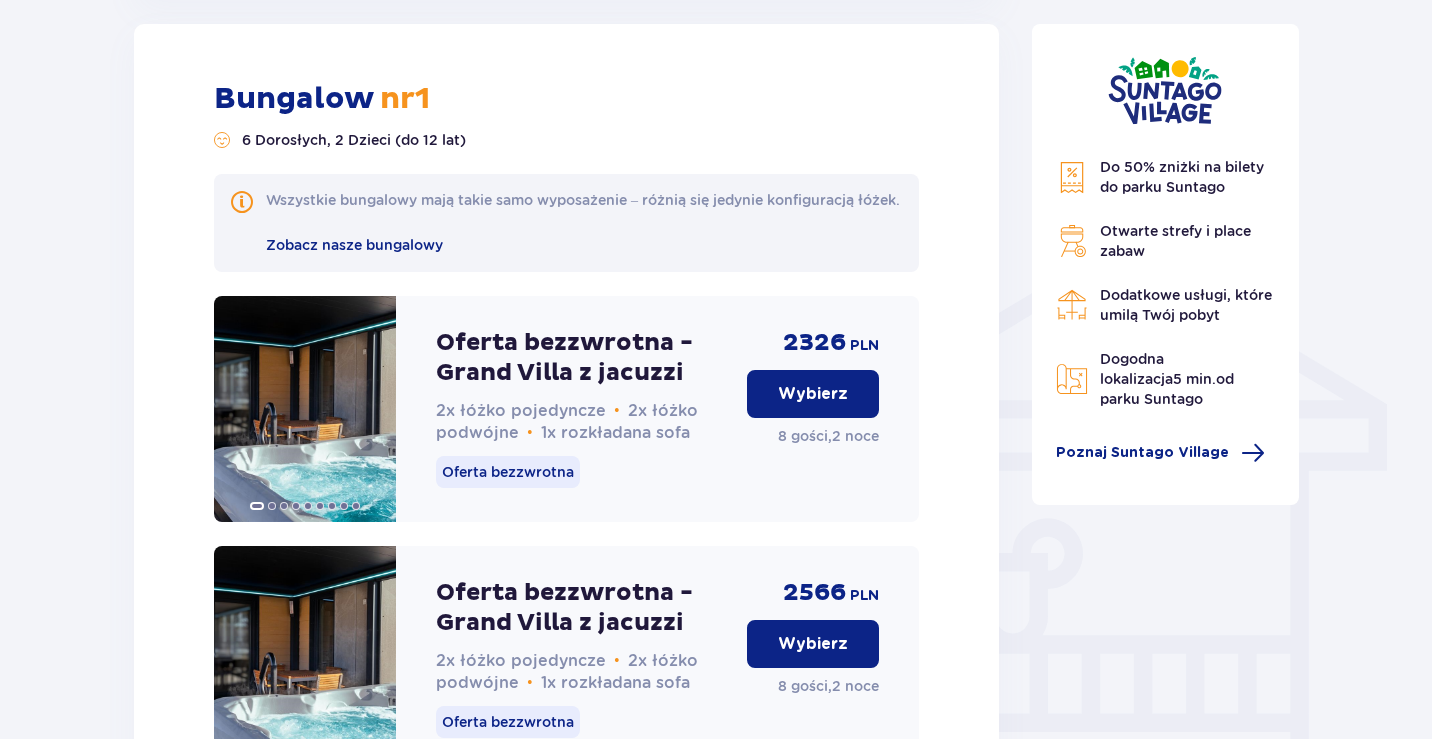 click on "Wybierz" at bounding box center (813, 394) 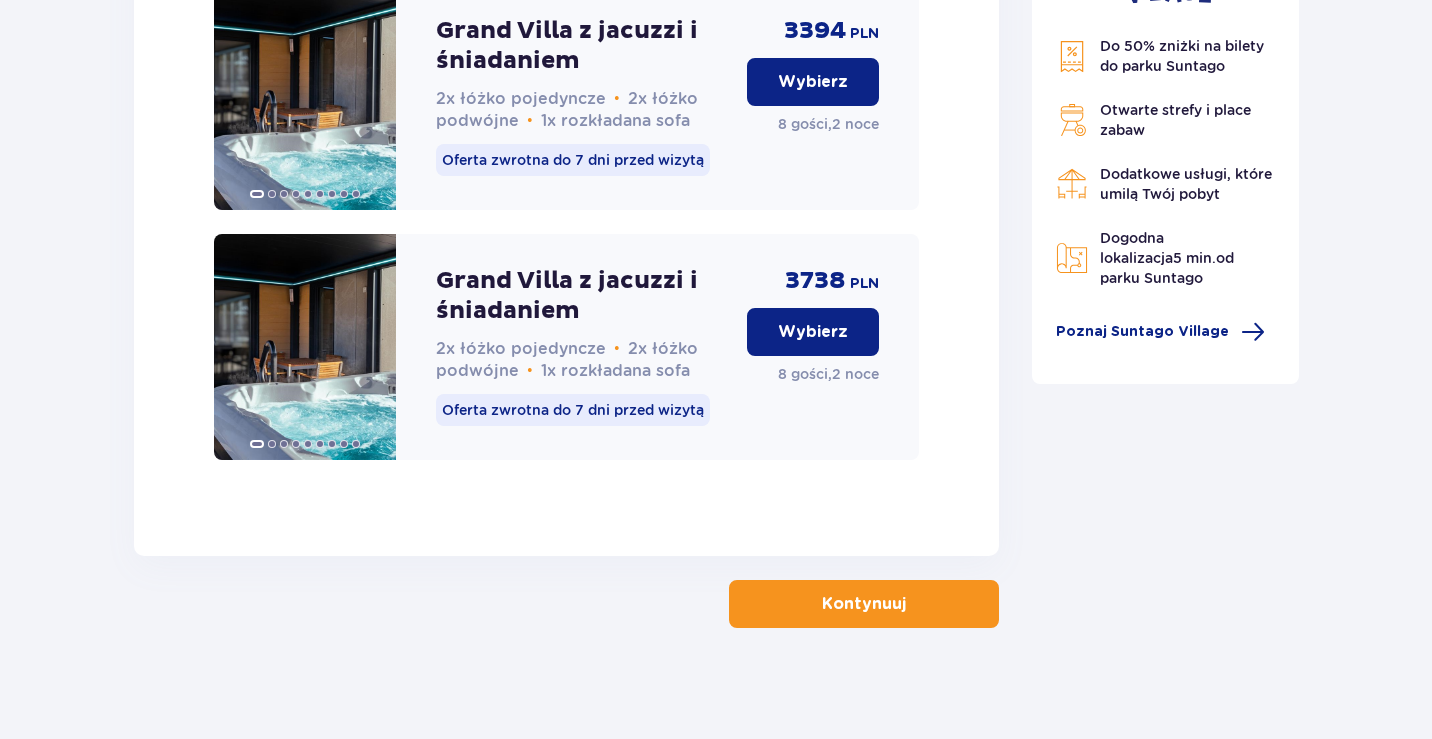 scroll, scrollTop: 3223, scrollLeft: 0, axis: vertical 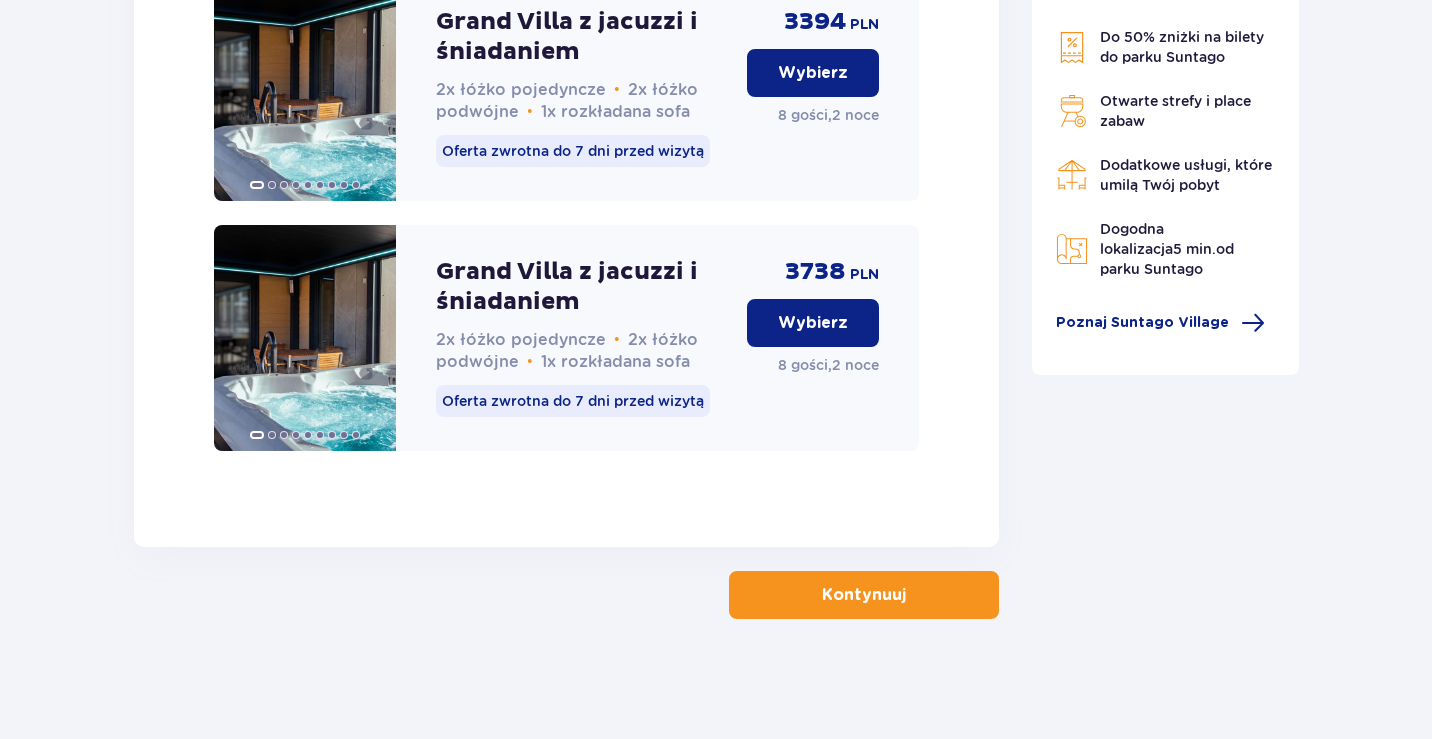 click on "Kontynuuj" at bounding box center [864, 595] 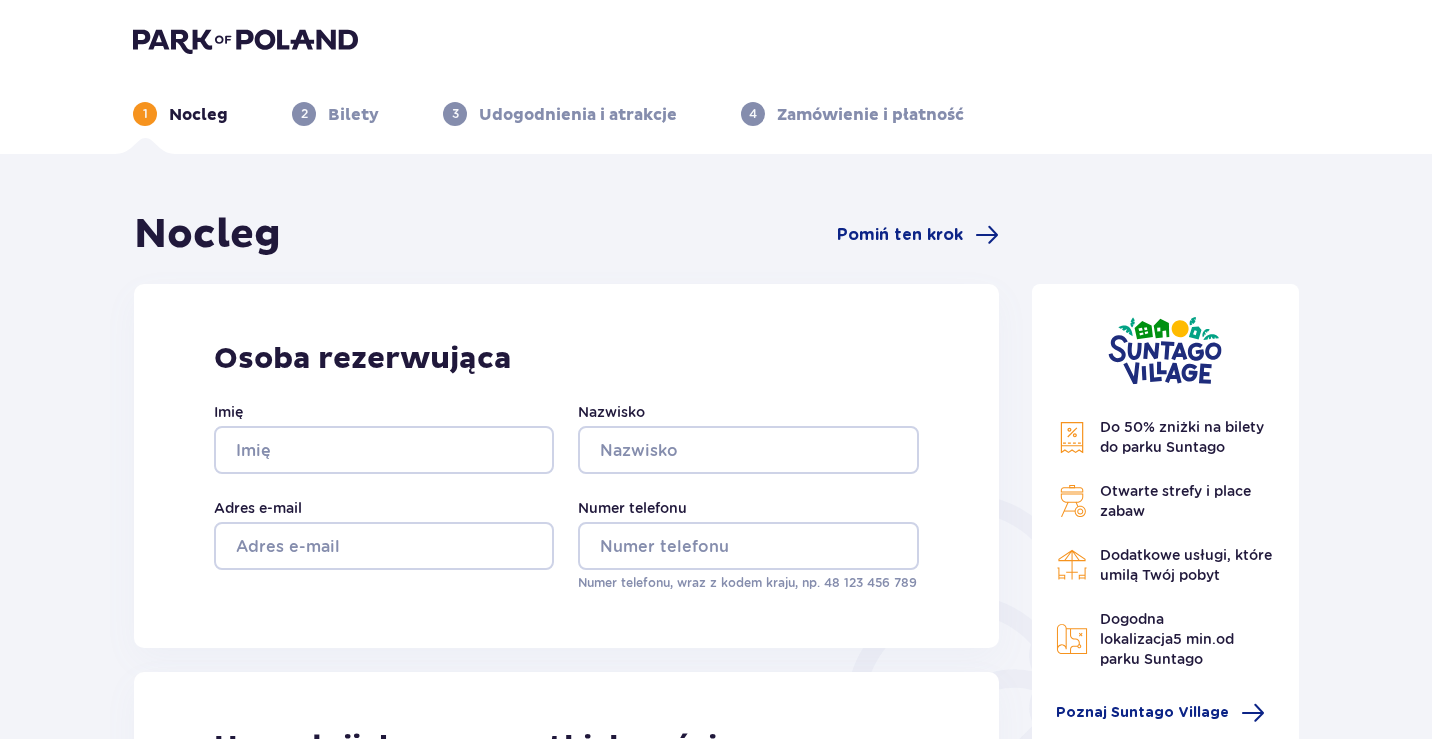 scroll, scrollTop: 0, scrollLeft: 0, axis: both 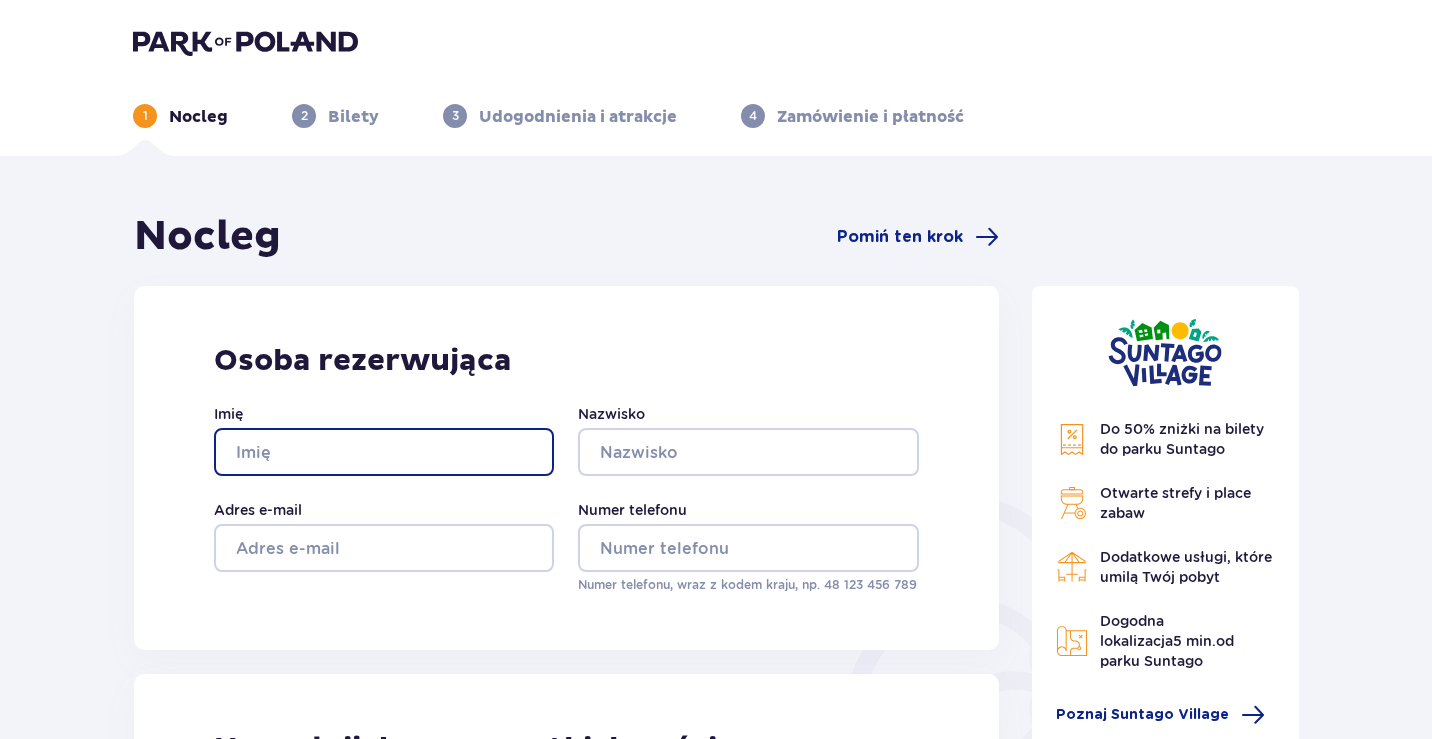 click on "Imię" at bounding box center (384, 452) 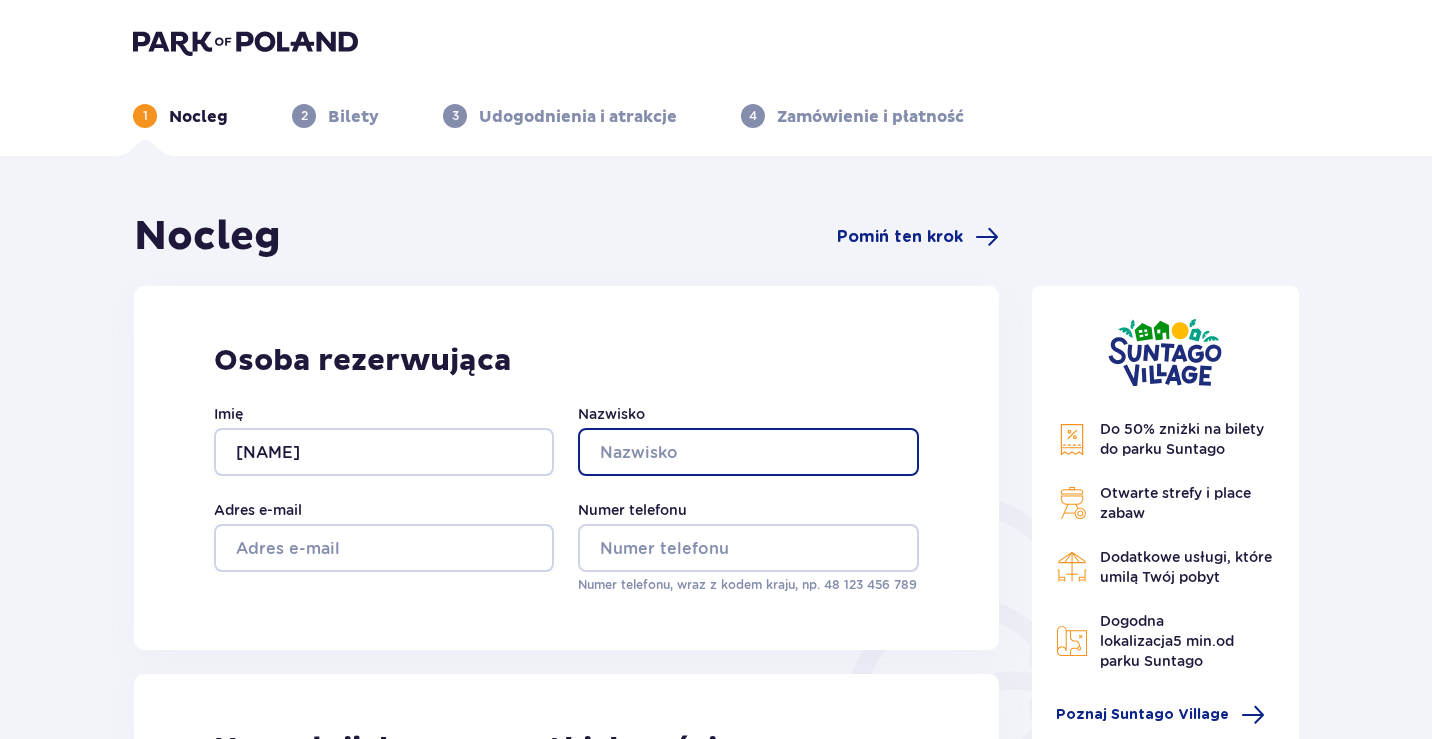 type on "Stawiarski" 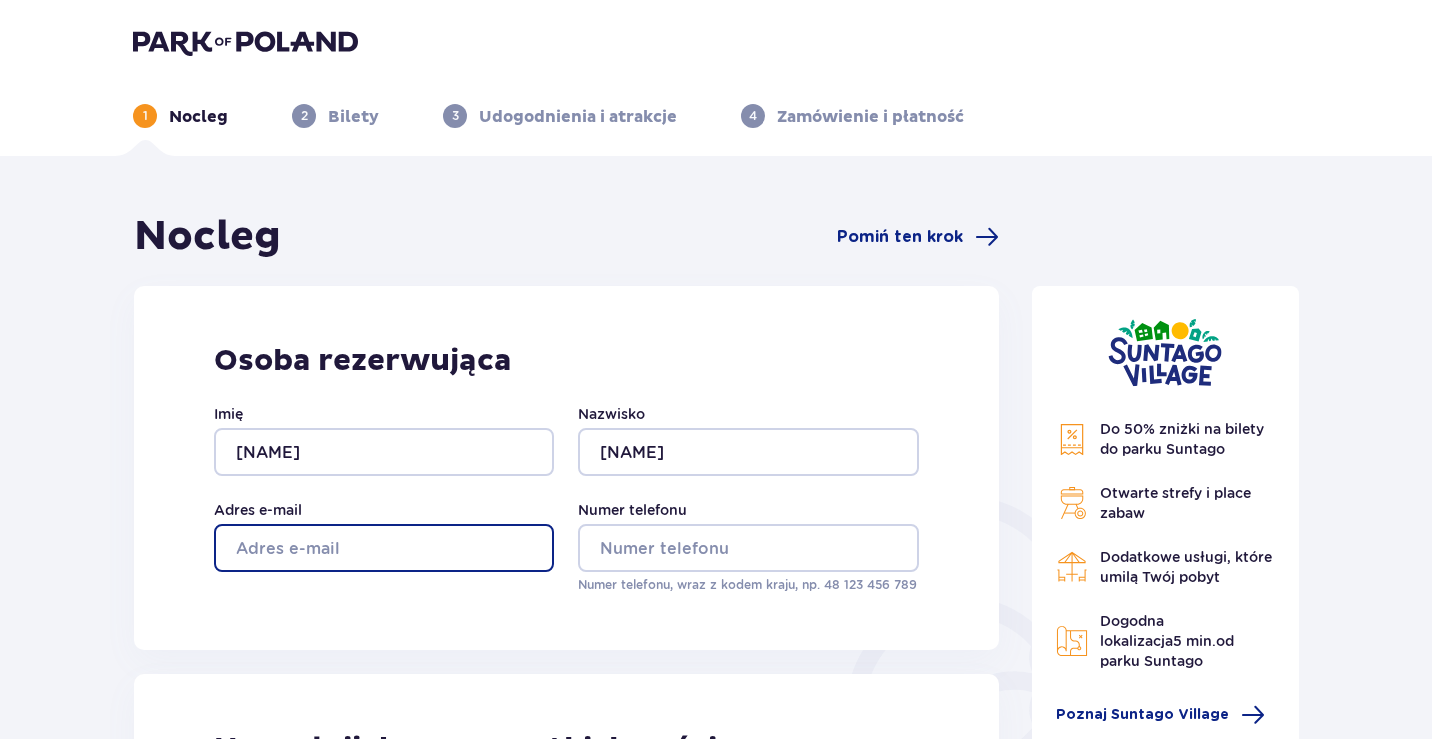 type on "gastronomia.raj@gmail.com" 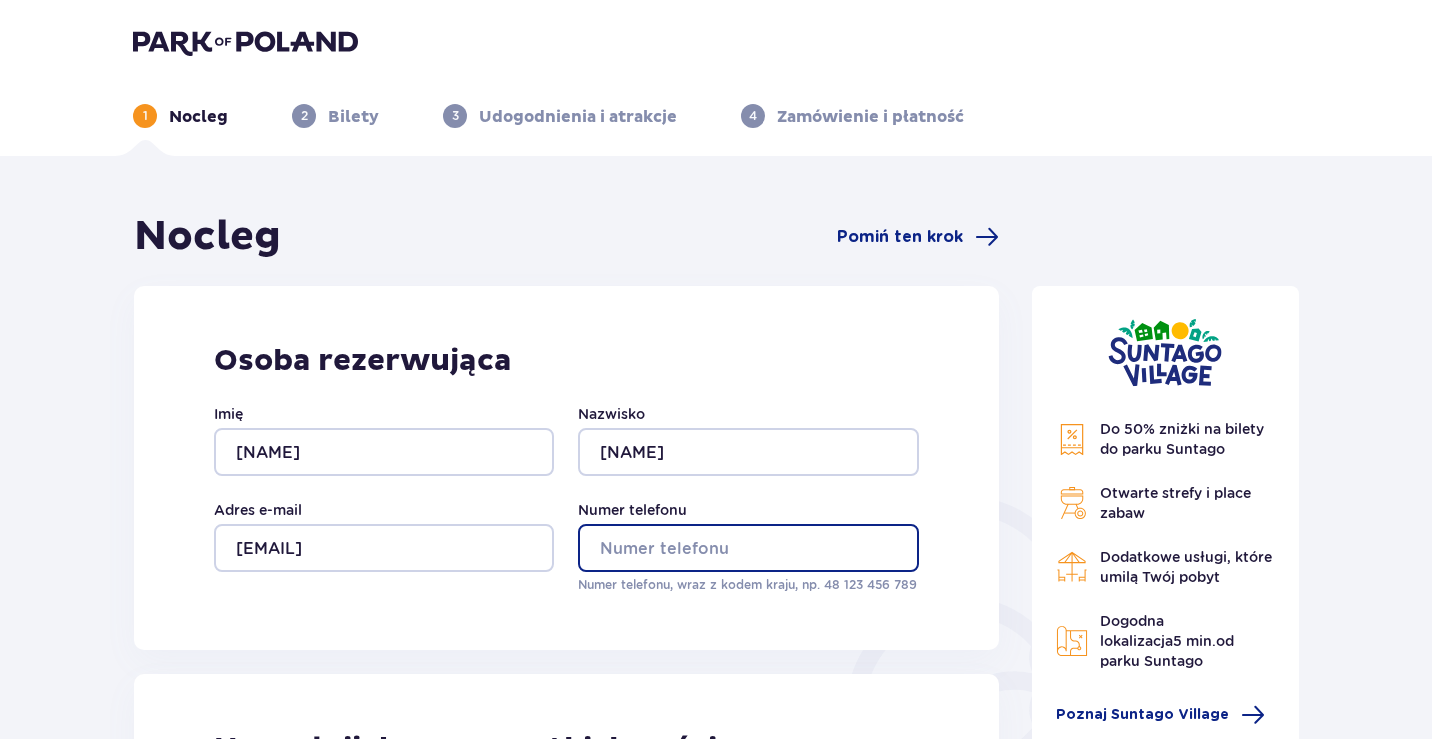 type on "602455474" 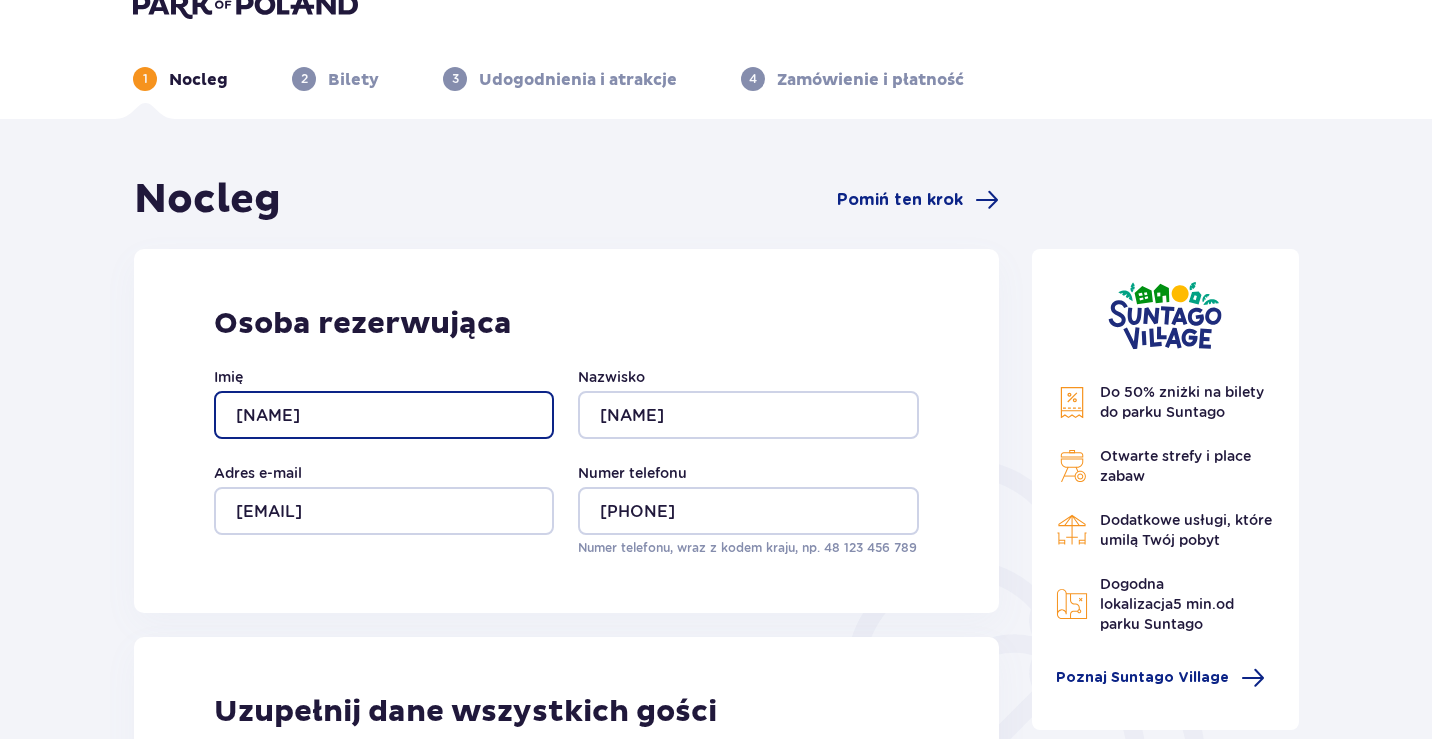 scroll, scrollTop: 0, scrollLeft: 0, axis: both 